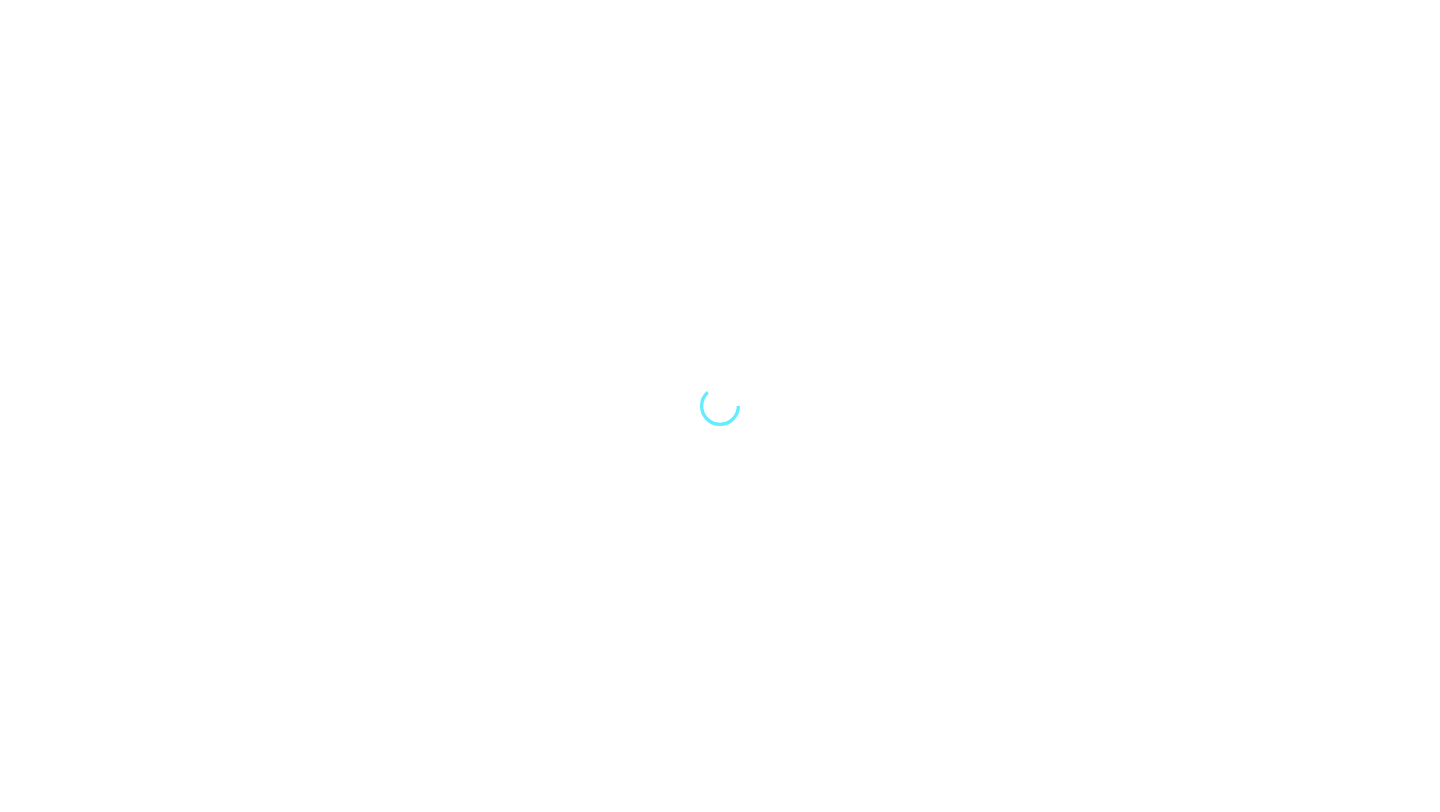 scroll, scrollTop: 0, scrollLeft: 0, axis: both 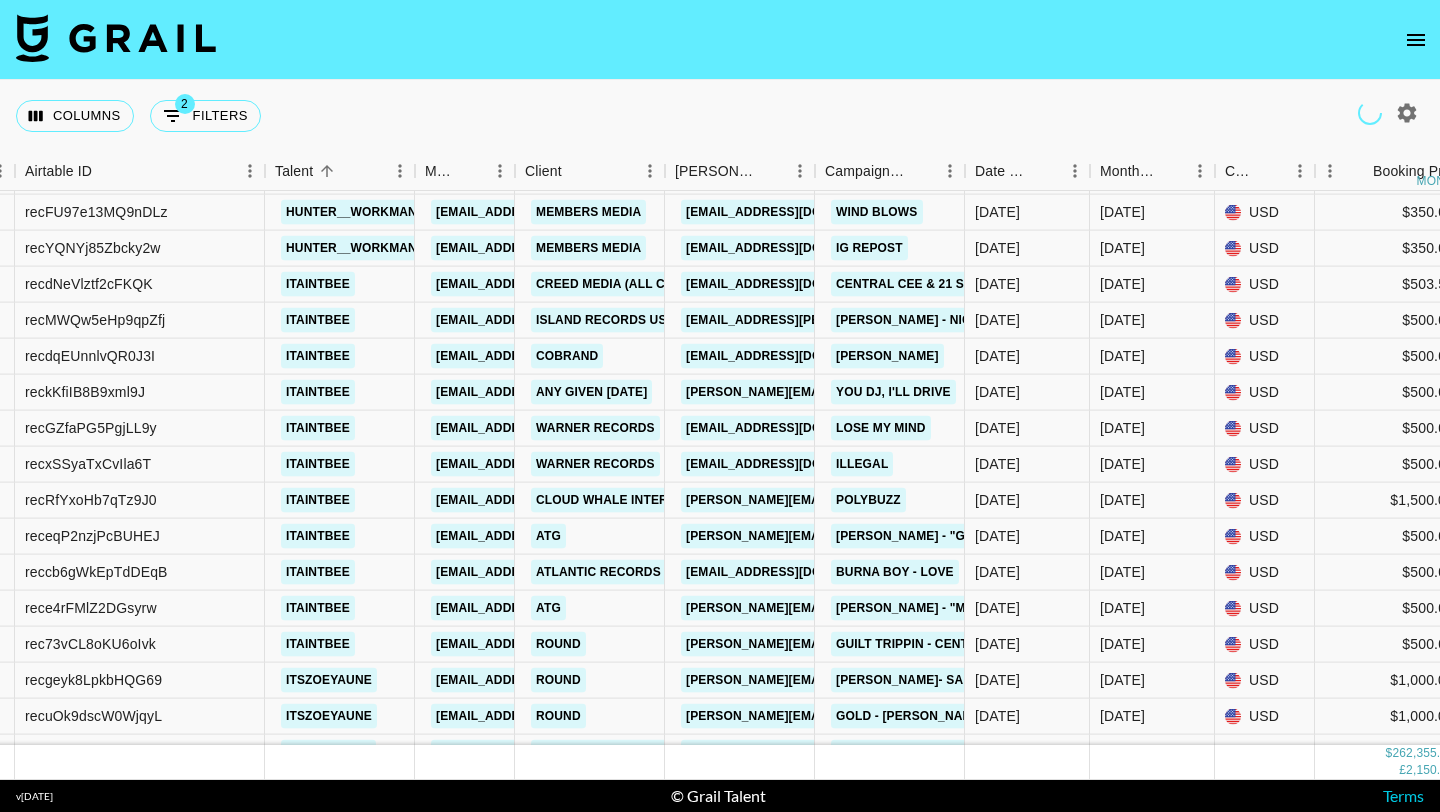 click at bounding box center (720, 40) 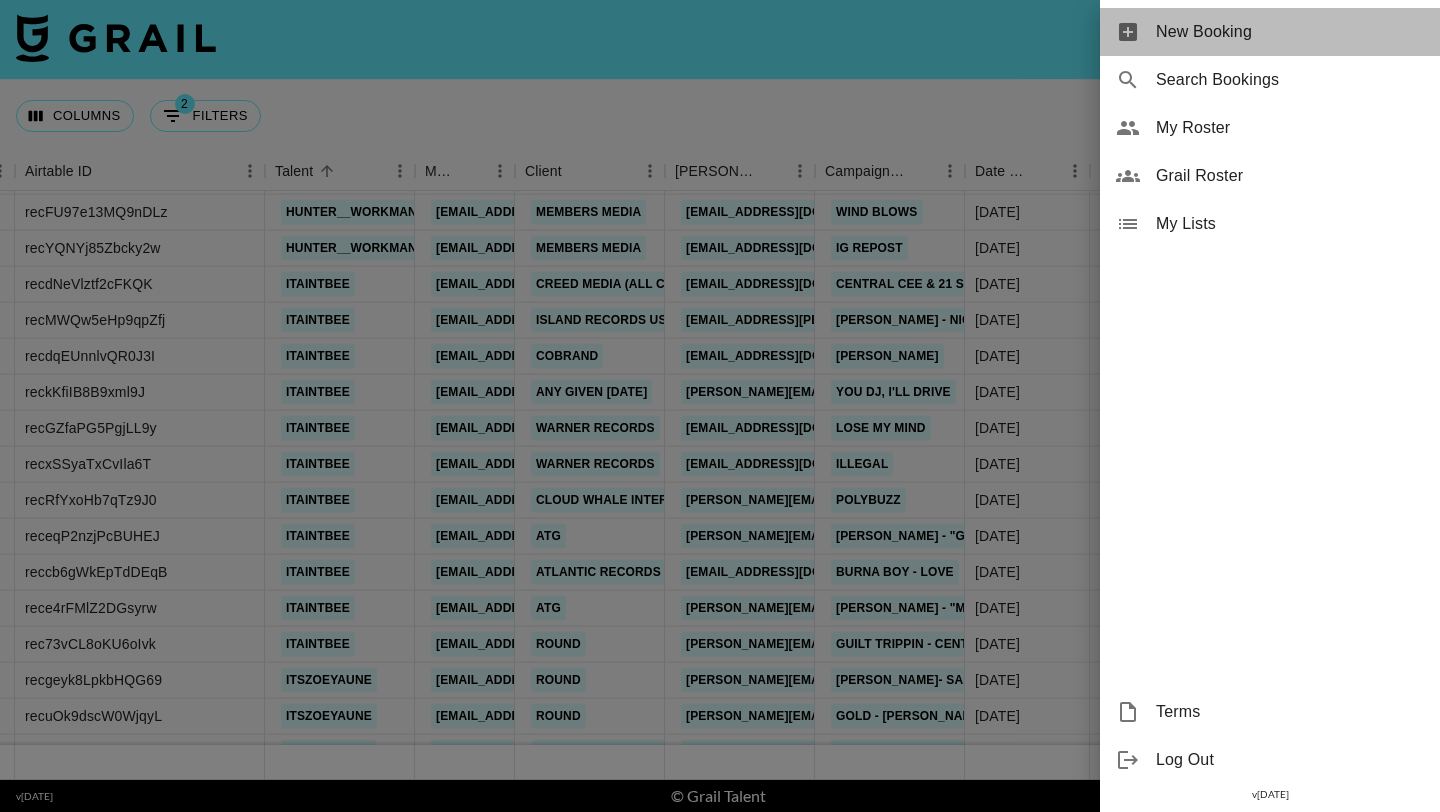 click on "New Booking" at bounding box center [1290, 32] 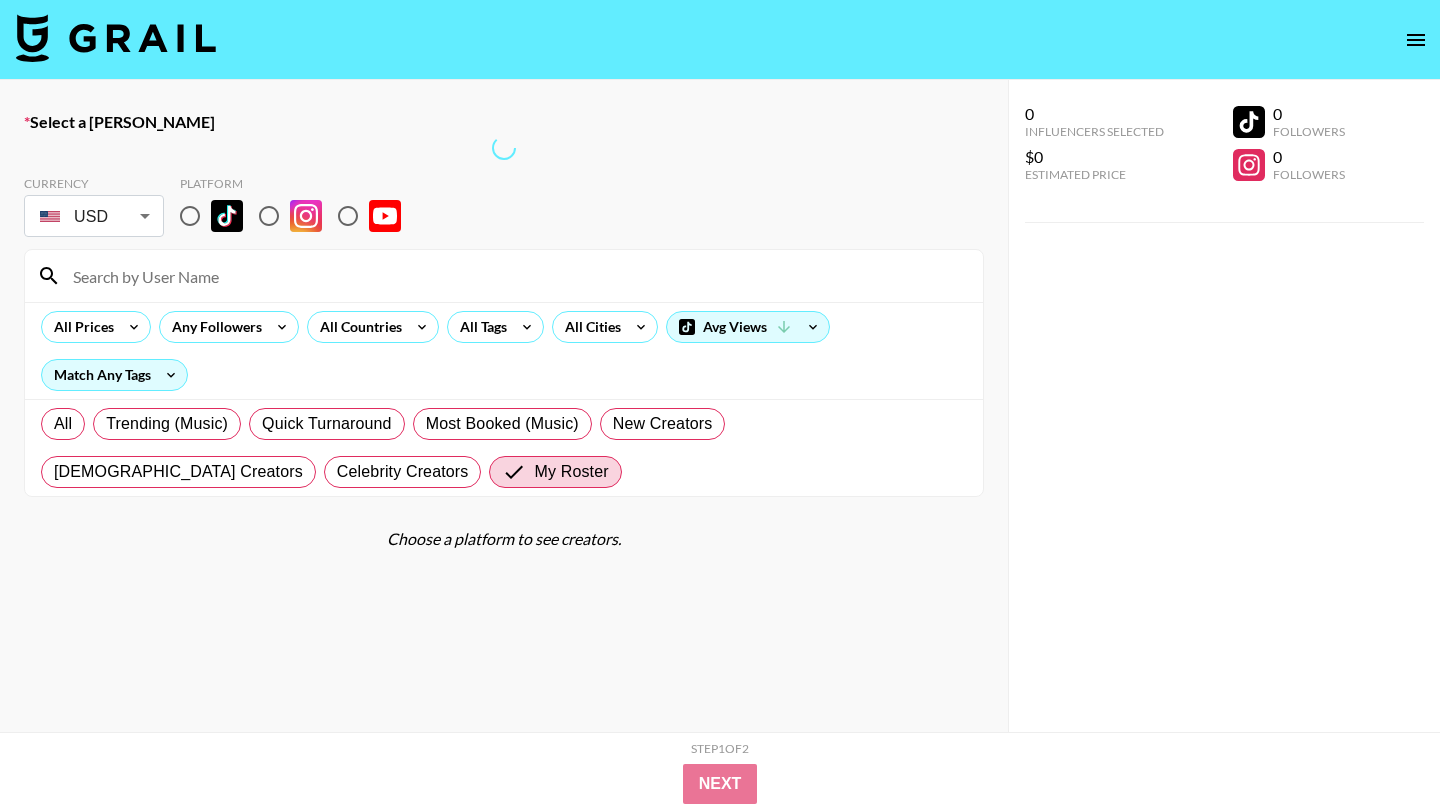 click at bounding box center [504, 148] 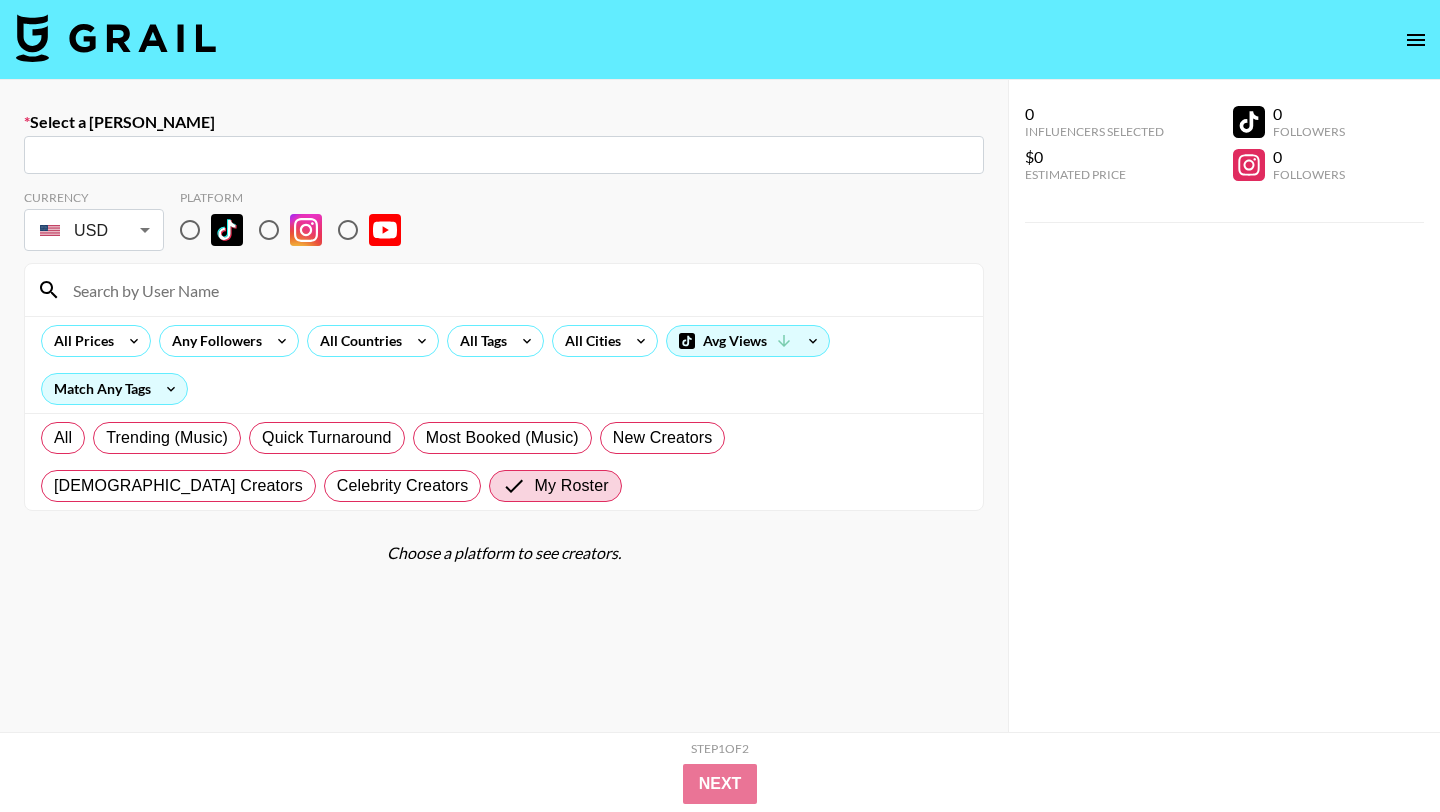 click at bounding box center [504, 155] 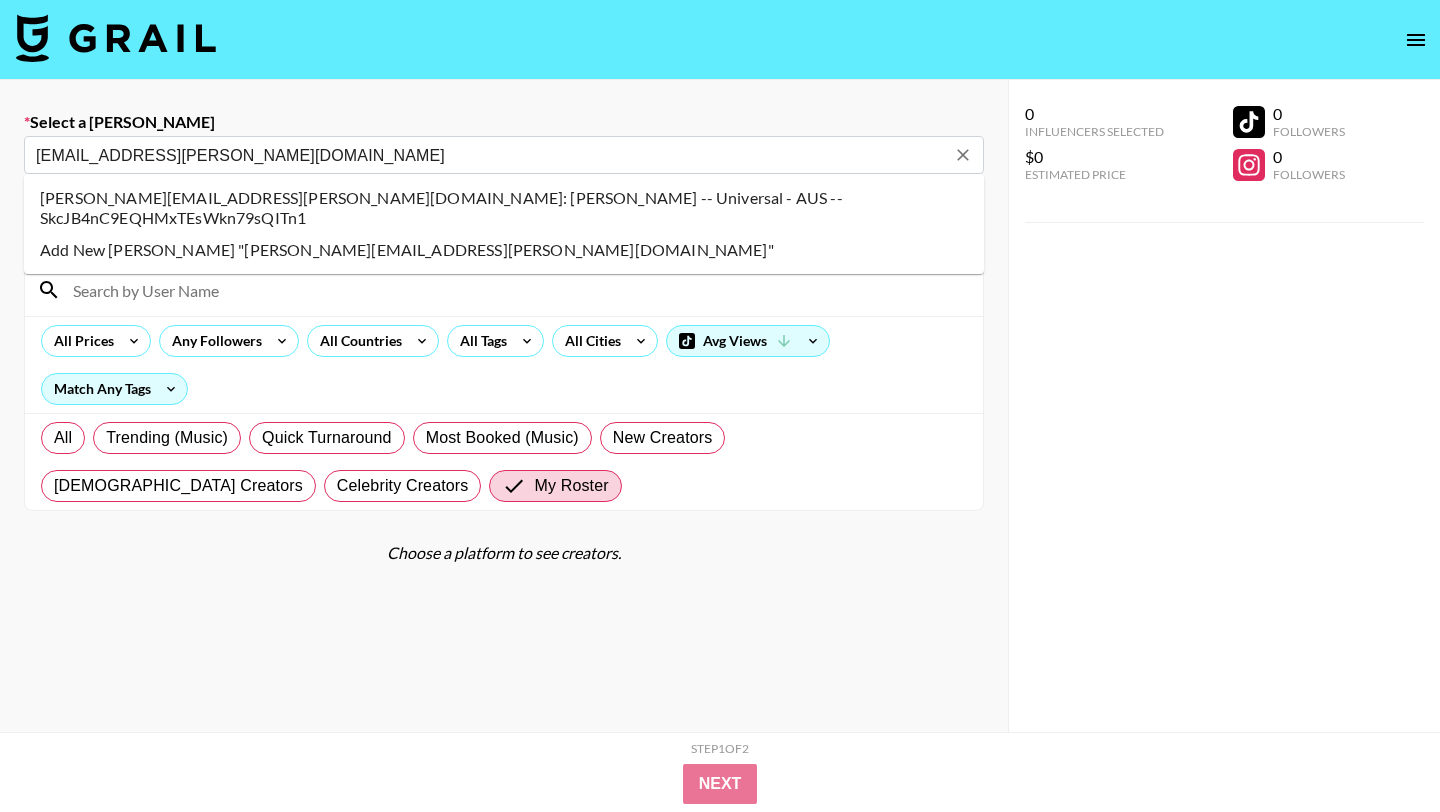 click on "cassie.reilly@umusic.com: Cassie Reilly -- Universal - AUS -- SkcJB4nC9EQHMxTEsWkn79sQITn1" at bounding box center (504, 208) 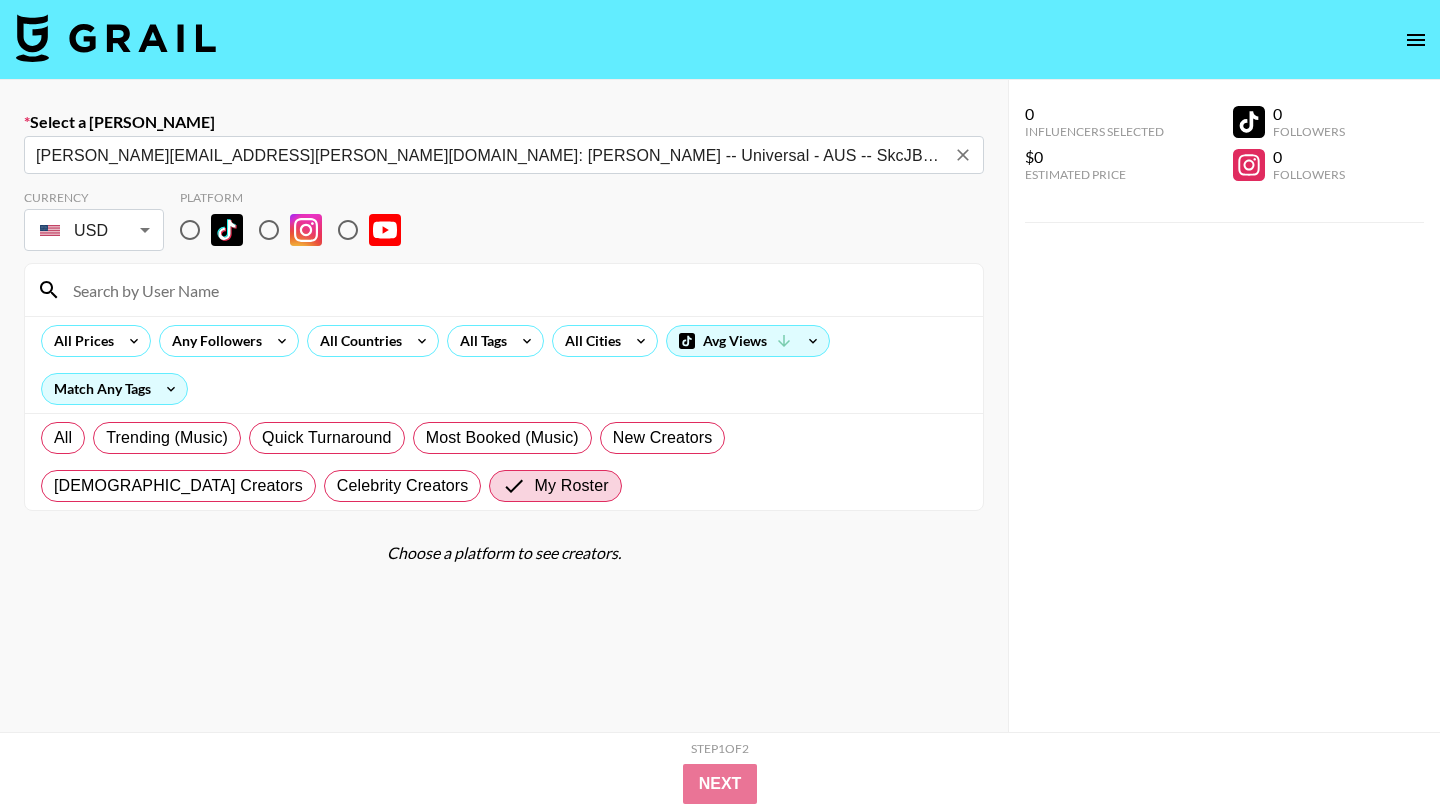 type on "cassie.reilly@umusic.com: Cassie Reilly -- Universal - AUS -- SkcJB4nC9EQHMxTEsWkn79sQITn1" 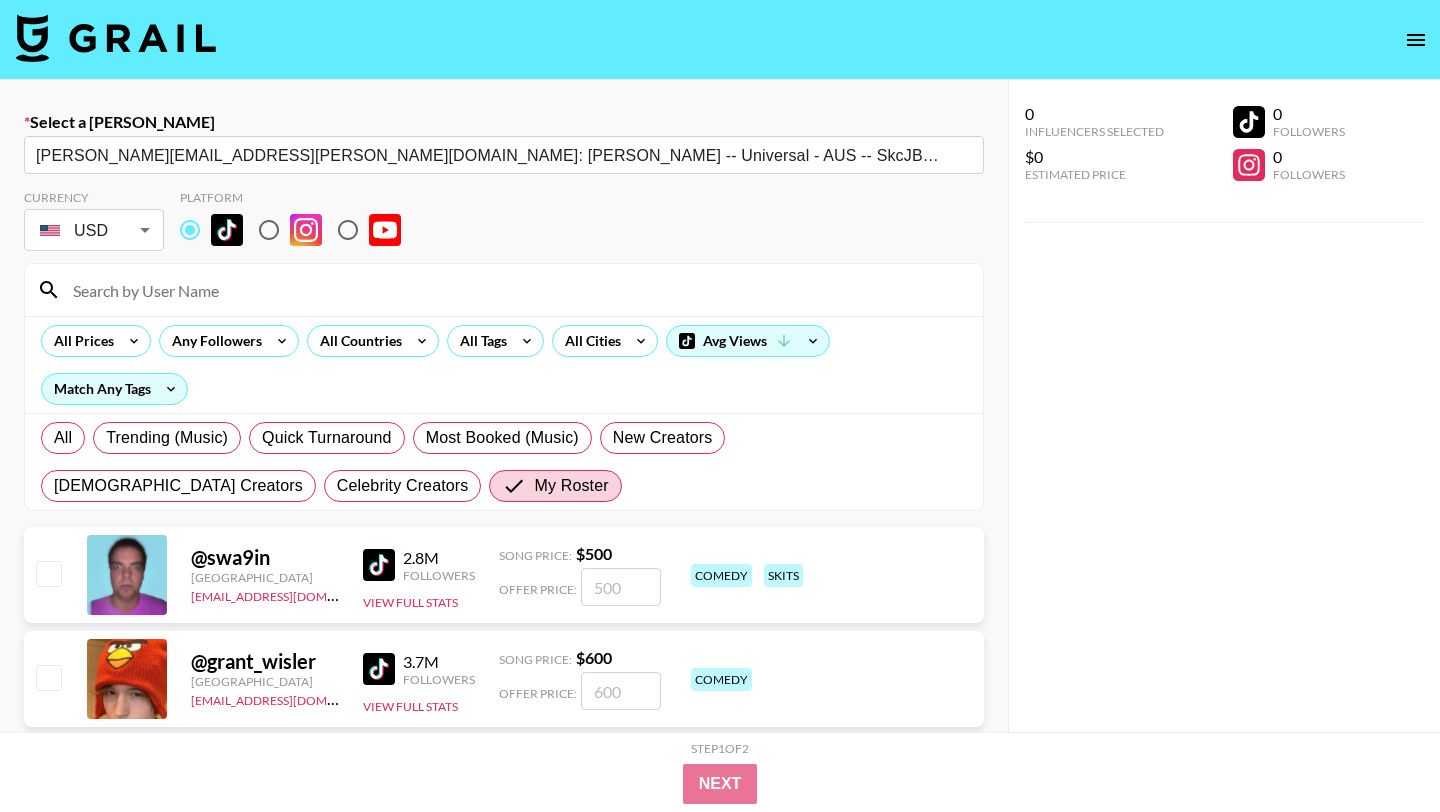 click at bounding box center [516, 290] 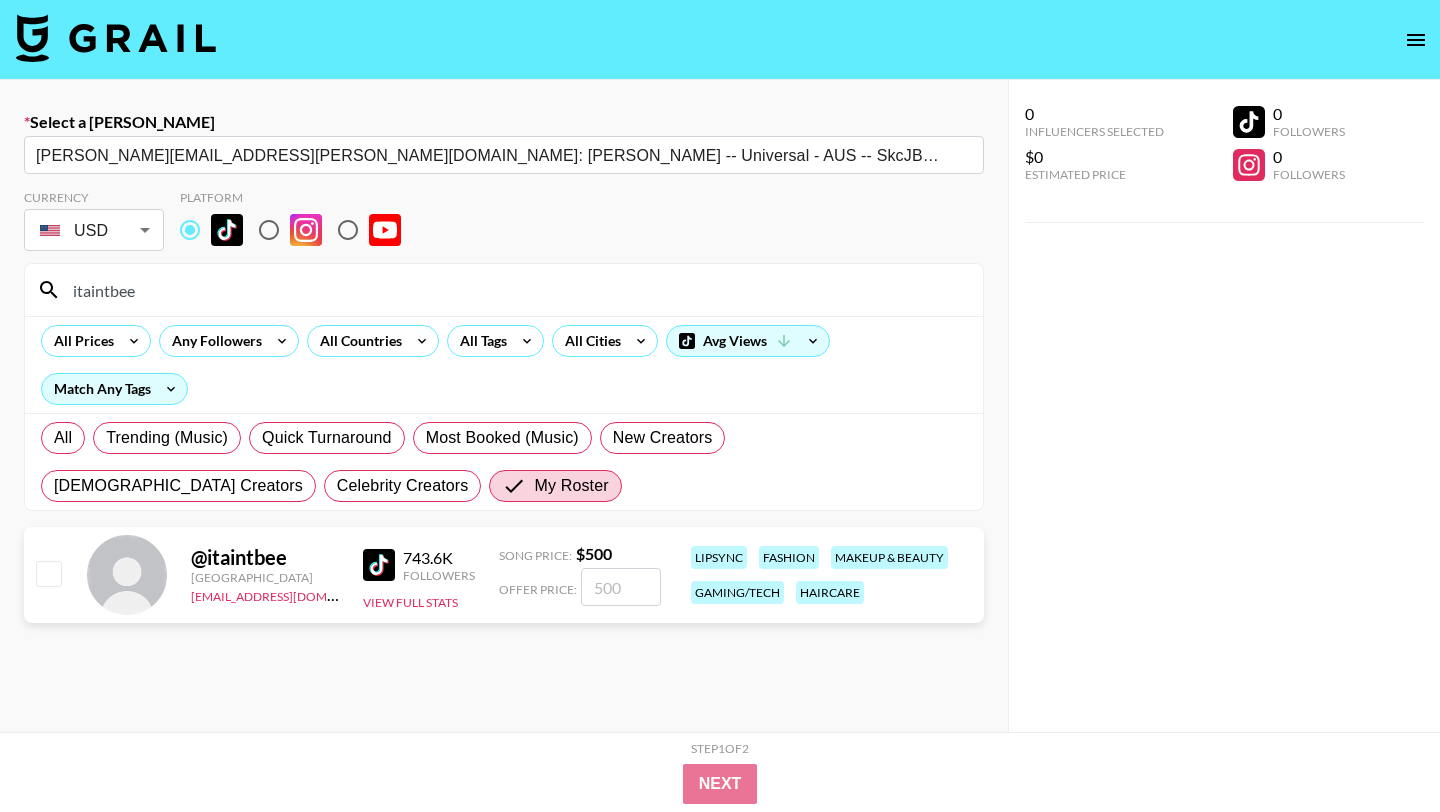 type on "itaintbee" 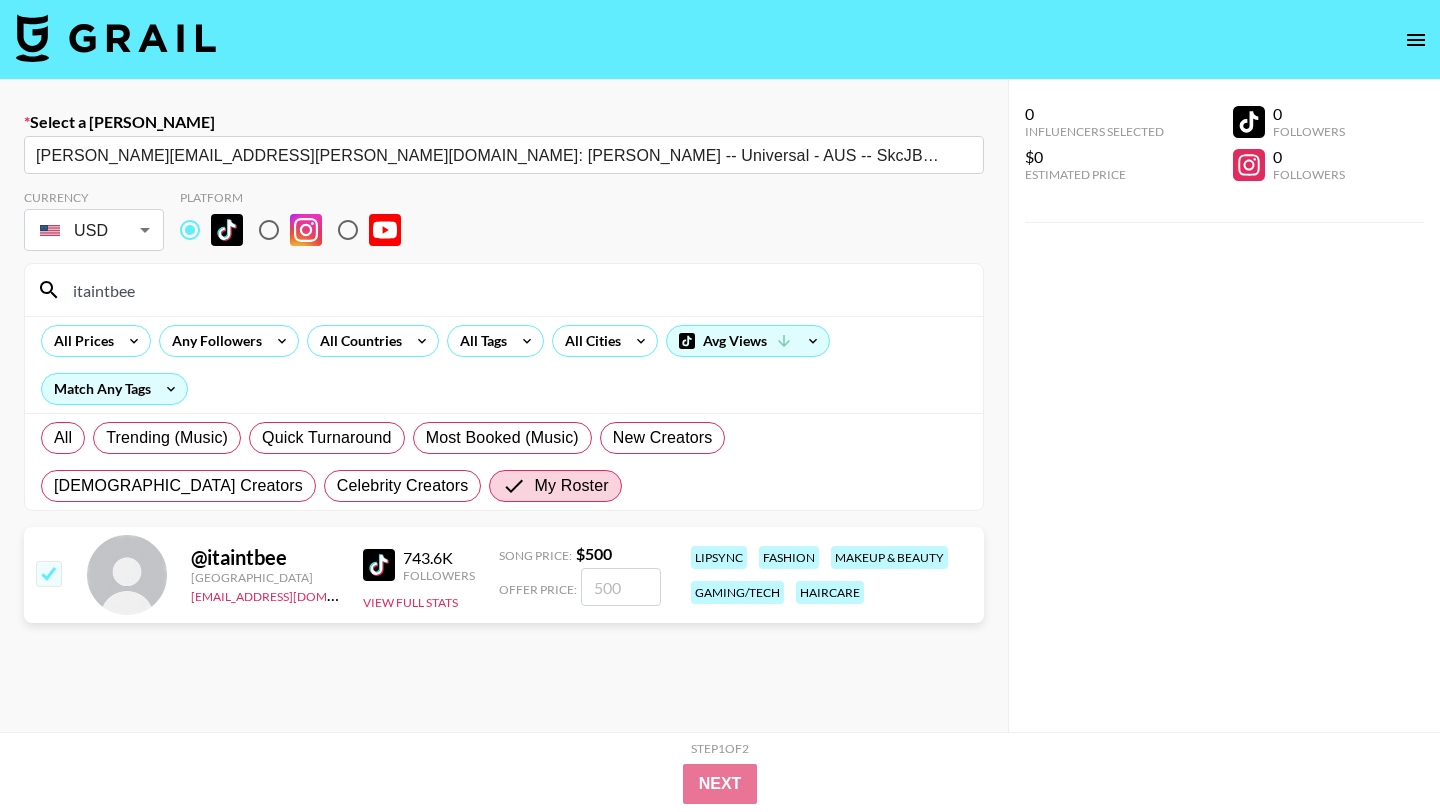checkbox on "true" 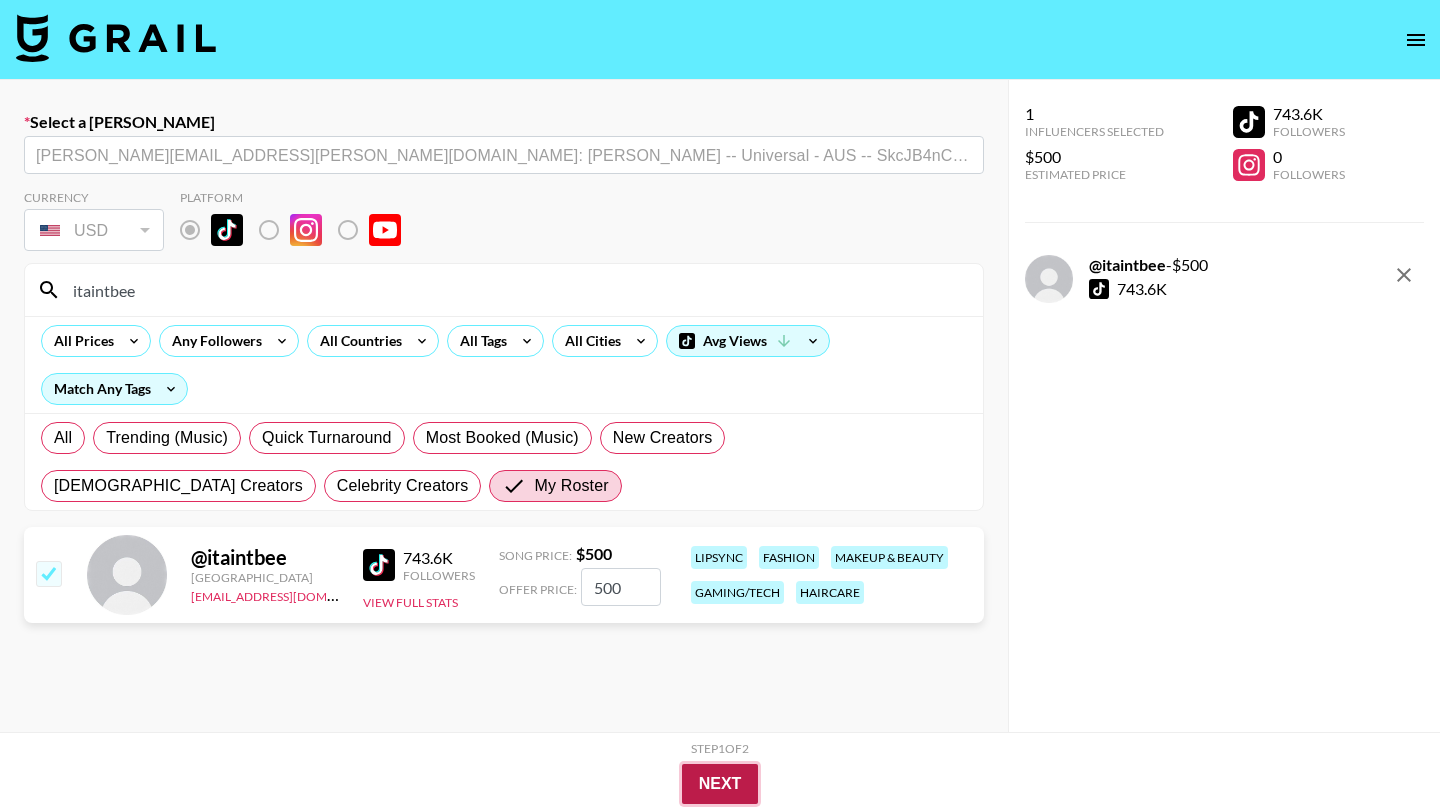 click on "Next" at bounding box center (720, 784) 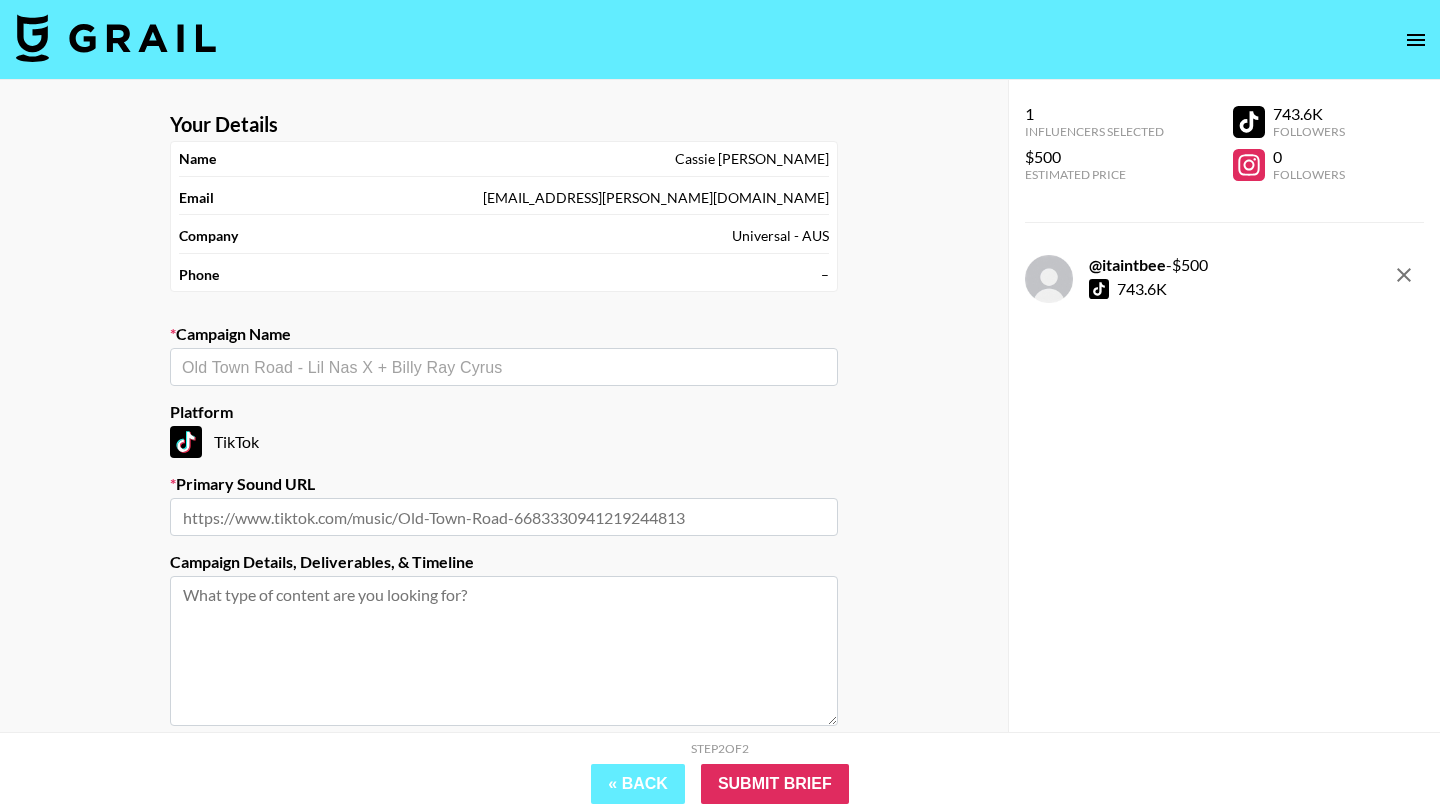 click at bounding box center (504, 367) 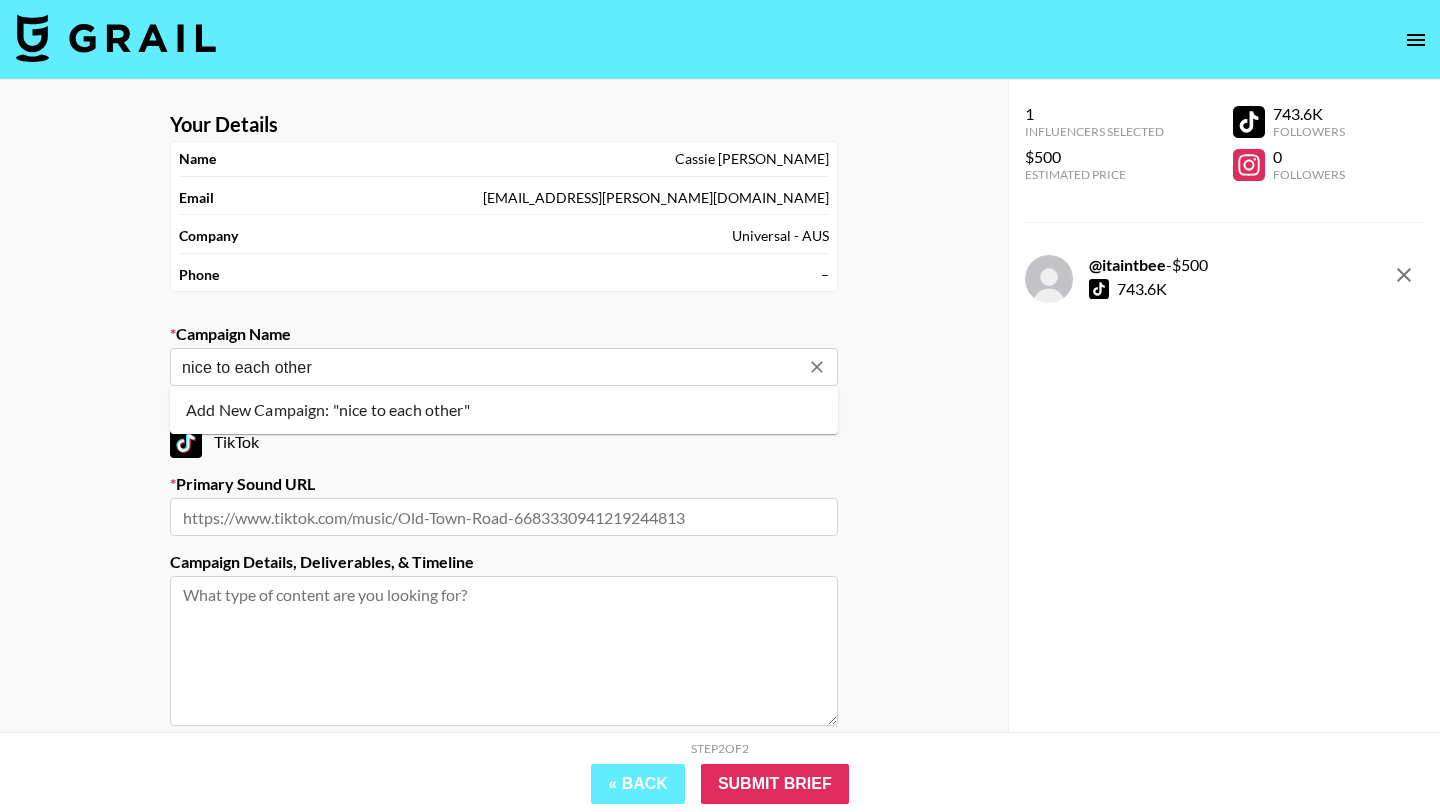 click on "Add New Campaign: "nice to each other"" at bounding box center [504, 410] 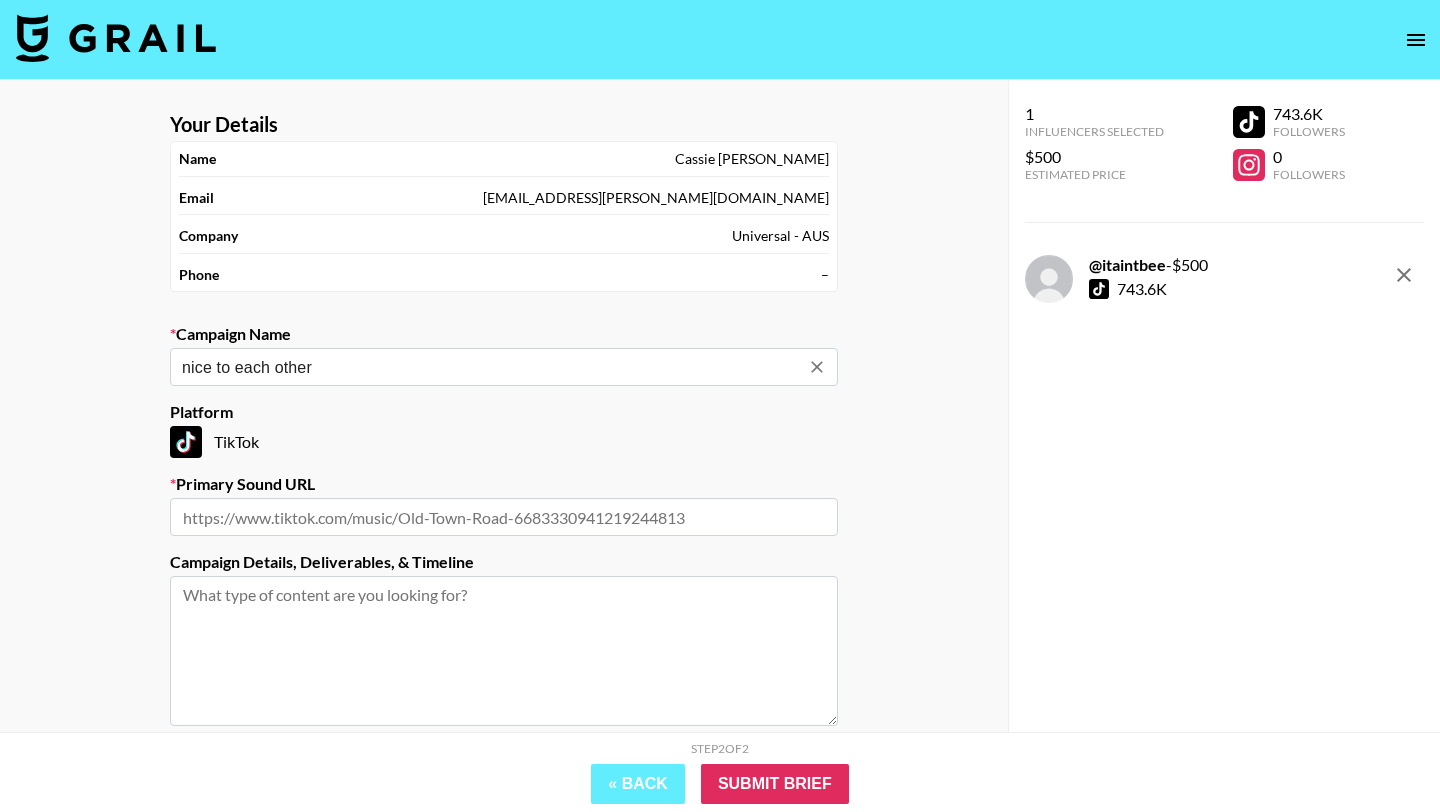 type on "nice to each other" 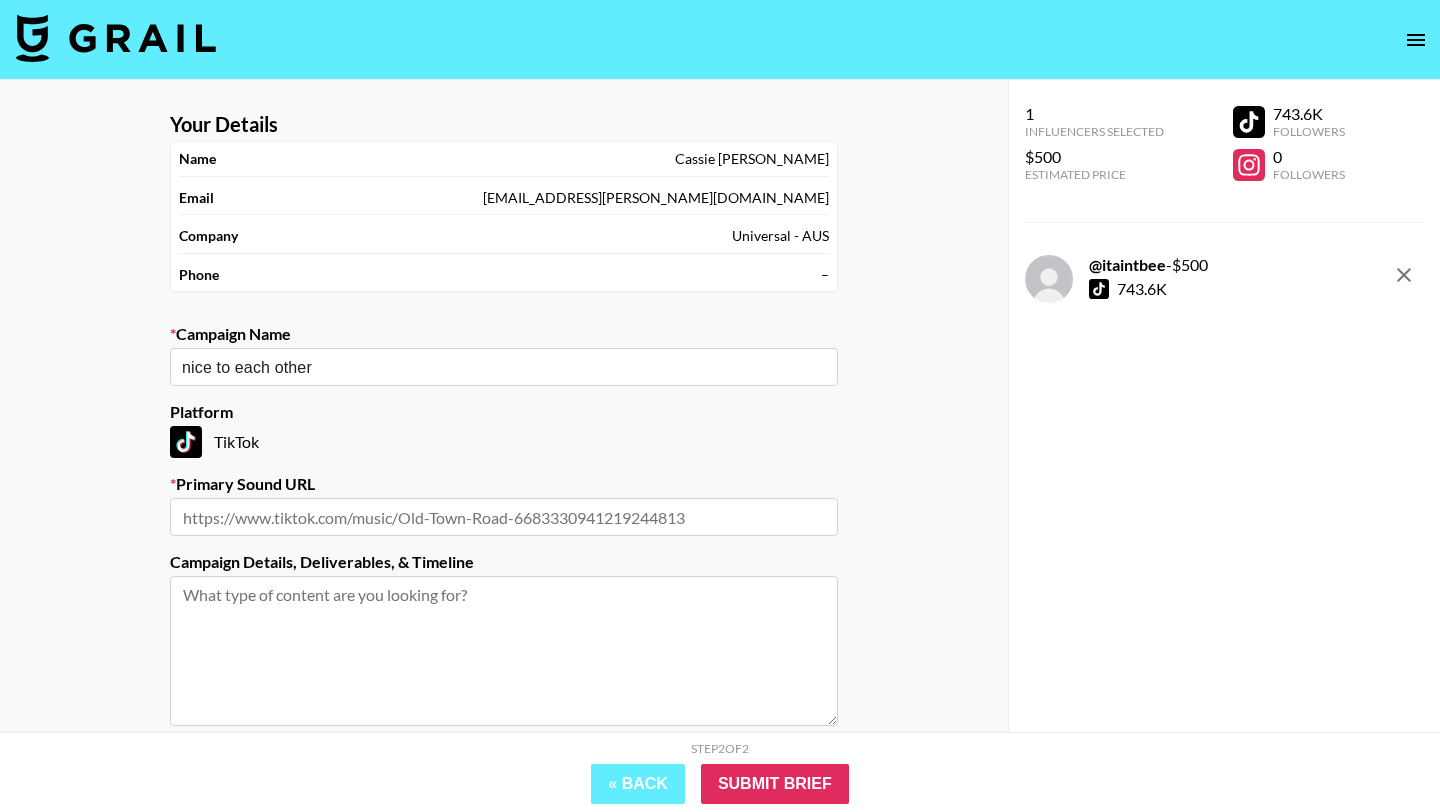 paste on "https://www.tiktok.com/music/Nice-To-Each-Other-7509652418617427985" 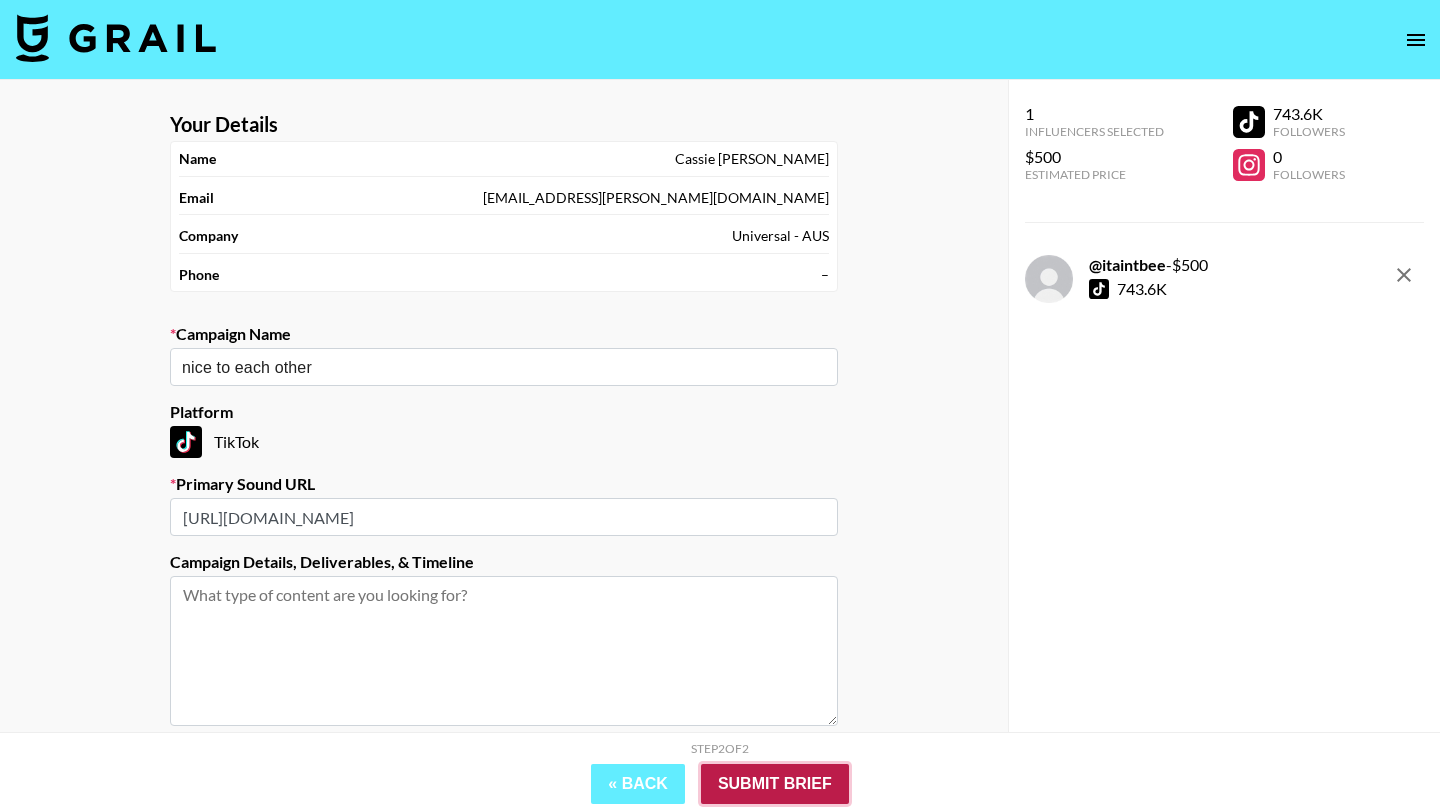 click on "Submit Brief" at bounding box center [775, 784] 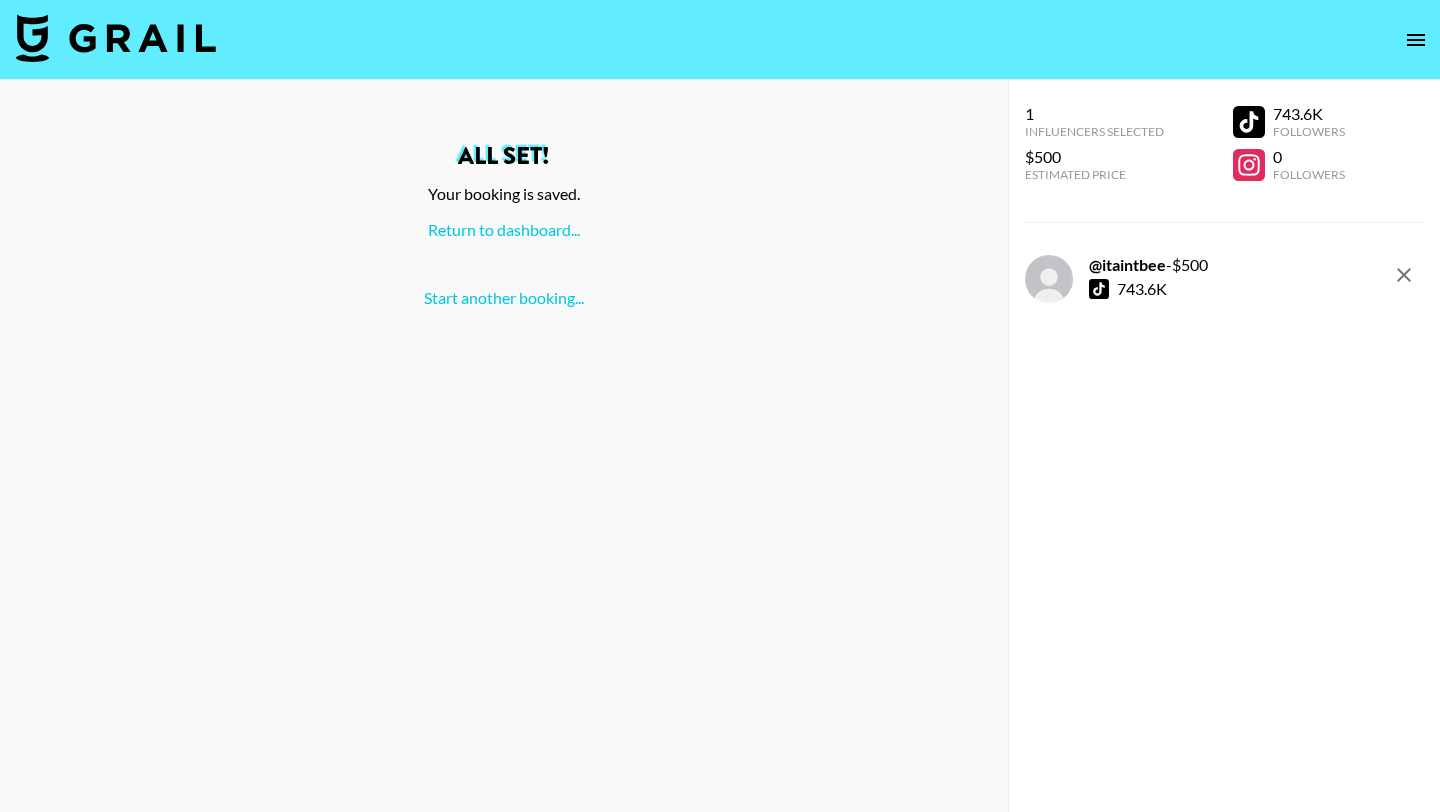 click on "All set! Your booking is saved. Return to dashboard... Start another booking..." at bounding box center [504, 226] 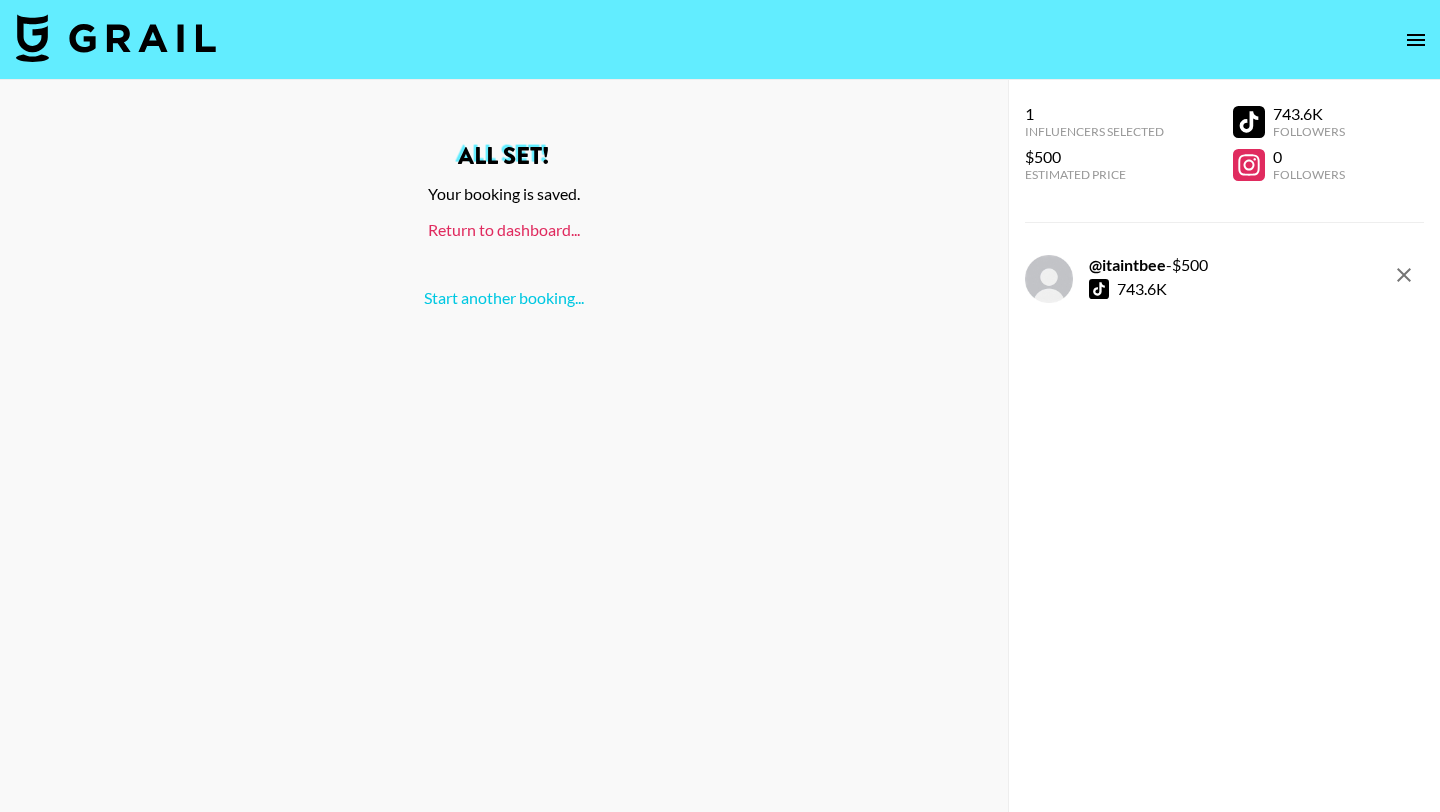 click on "Return to dashboard..." at bounding box center (504, 229) 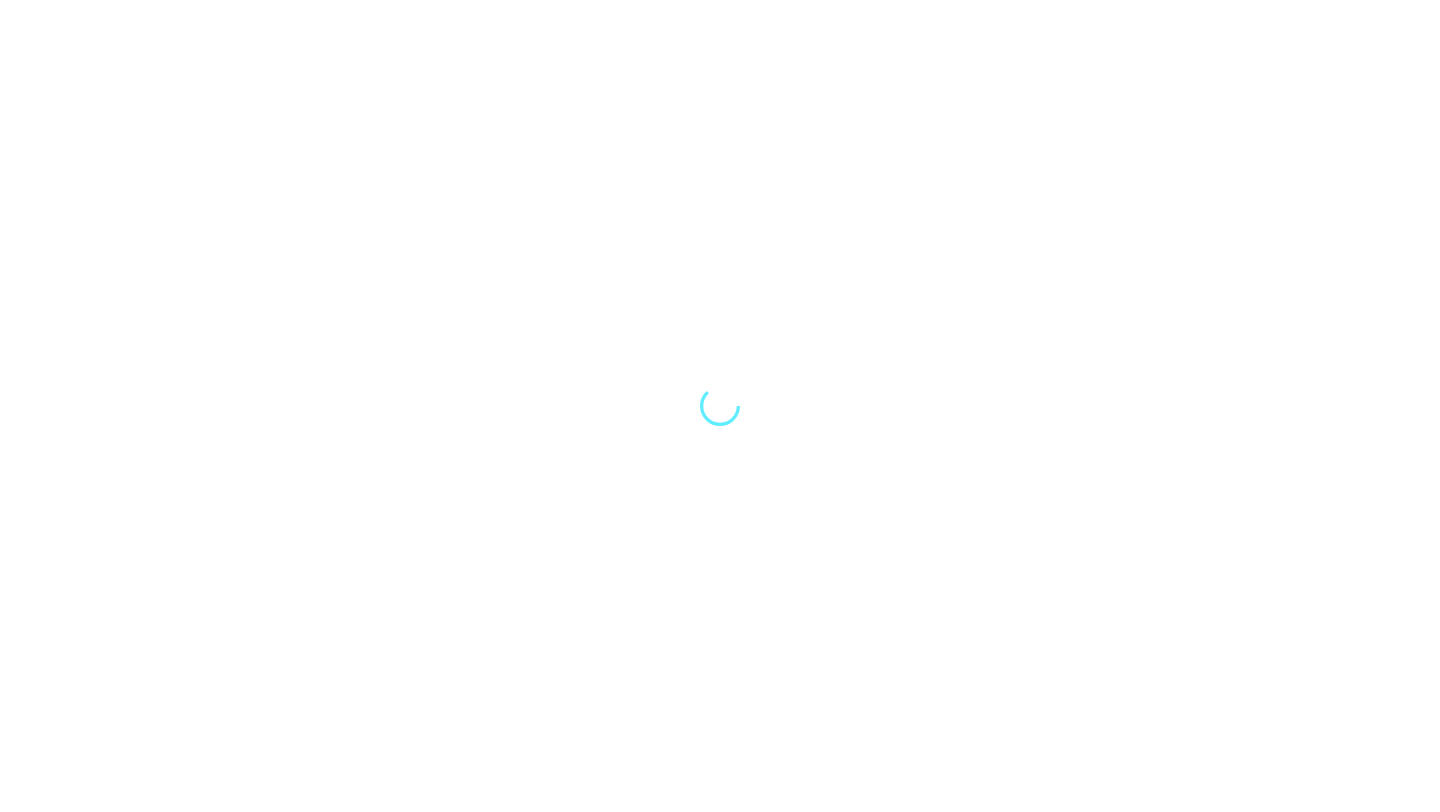 scroll, scrollTop: 0, scrollLeft: 0, axis: both 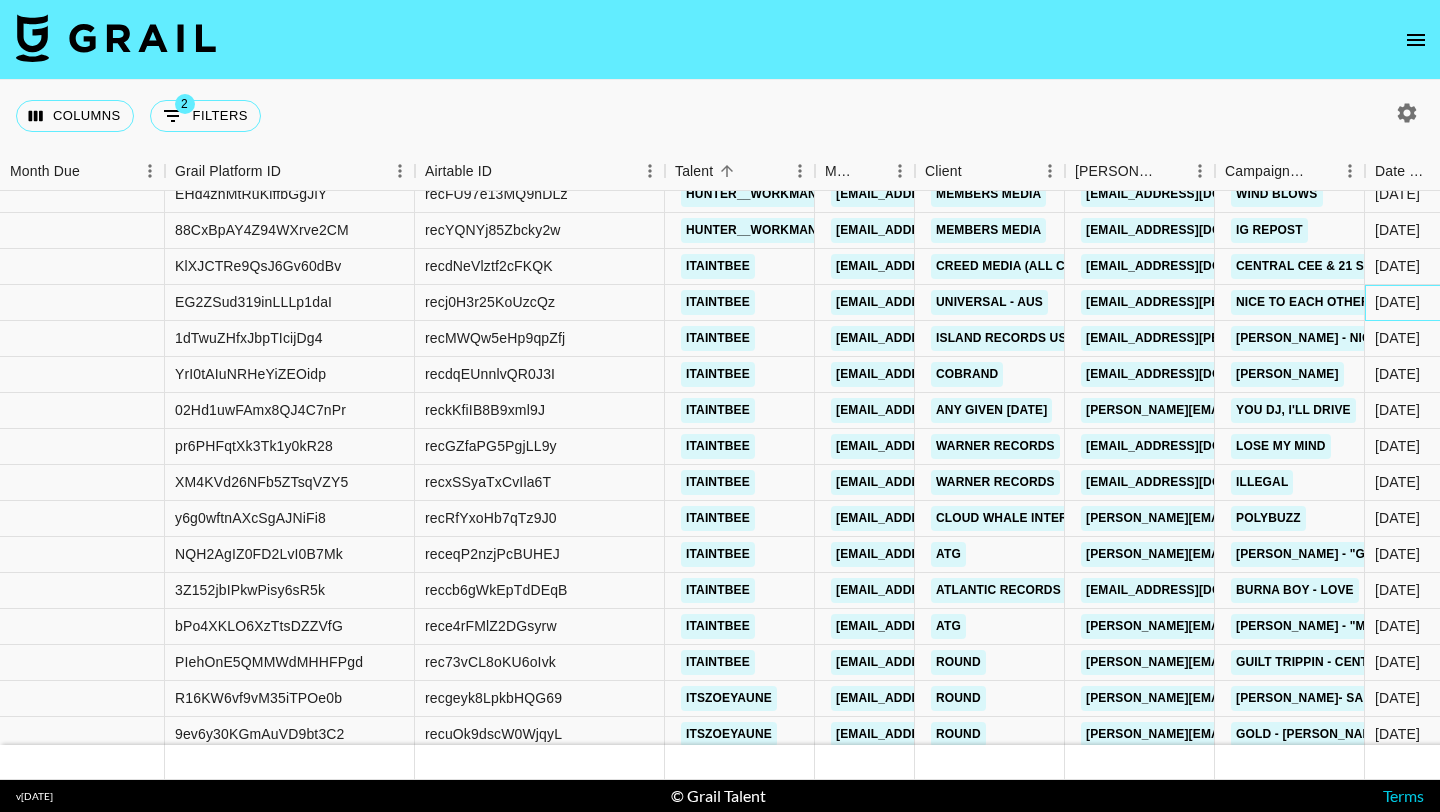 click on "[DATE]" at bounding box center [1397, 302] 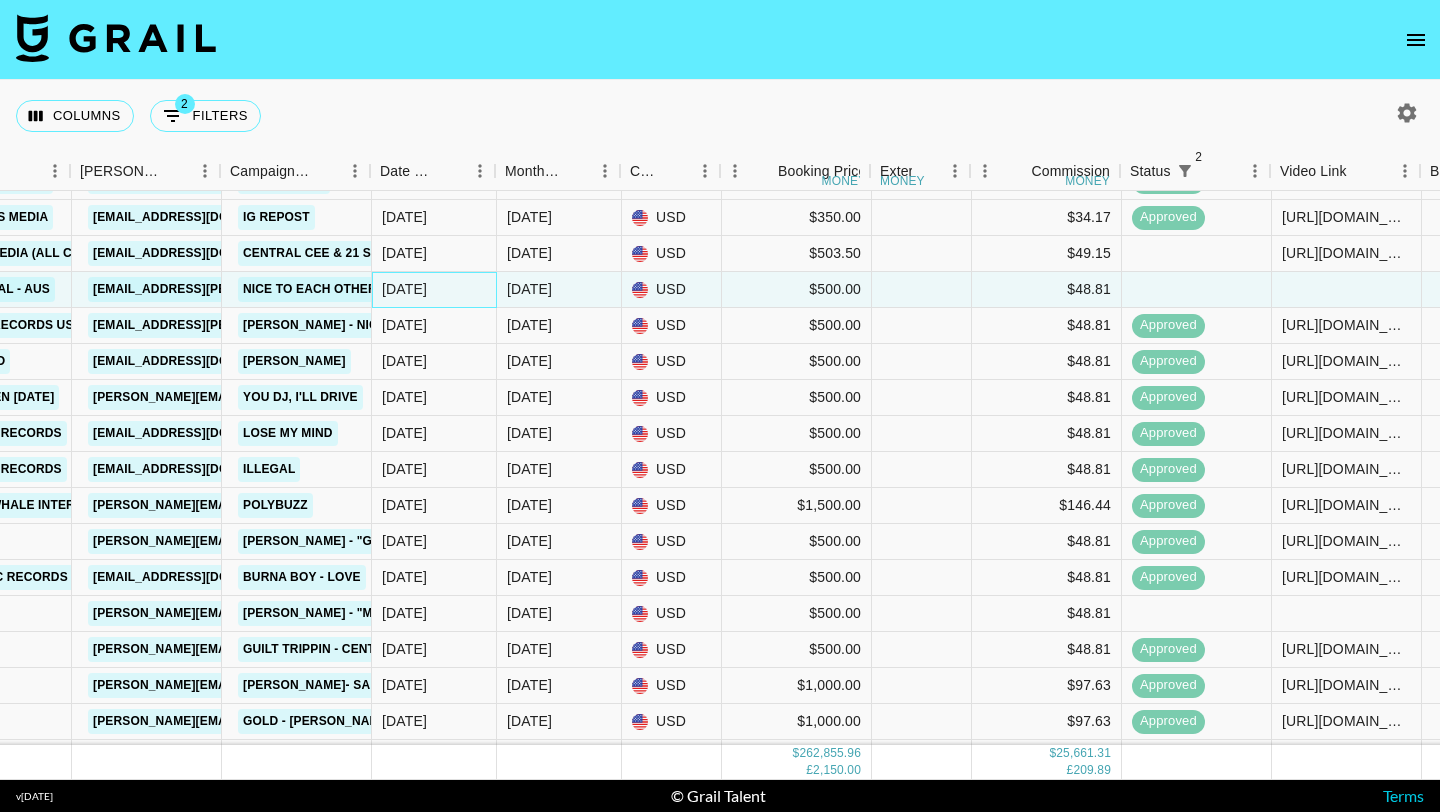 scroll, scrollTop: 16400, scrollLeft: 995, axis: both 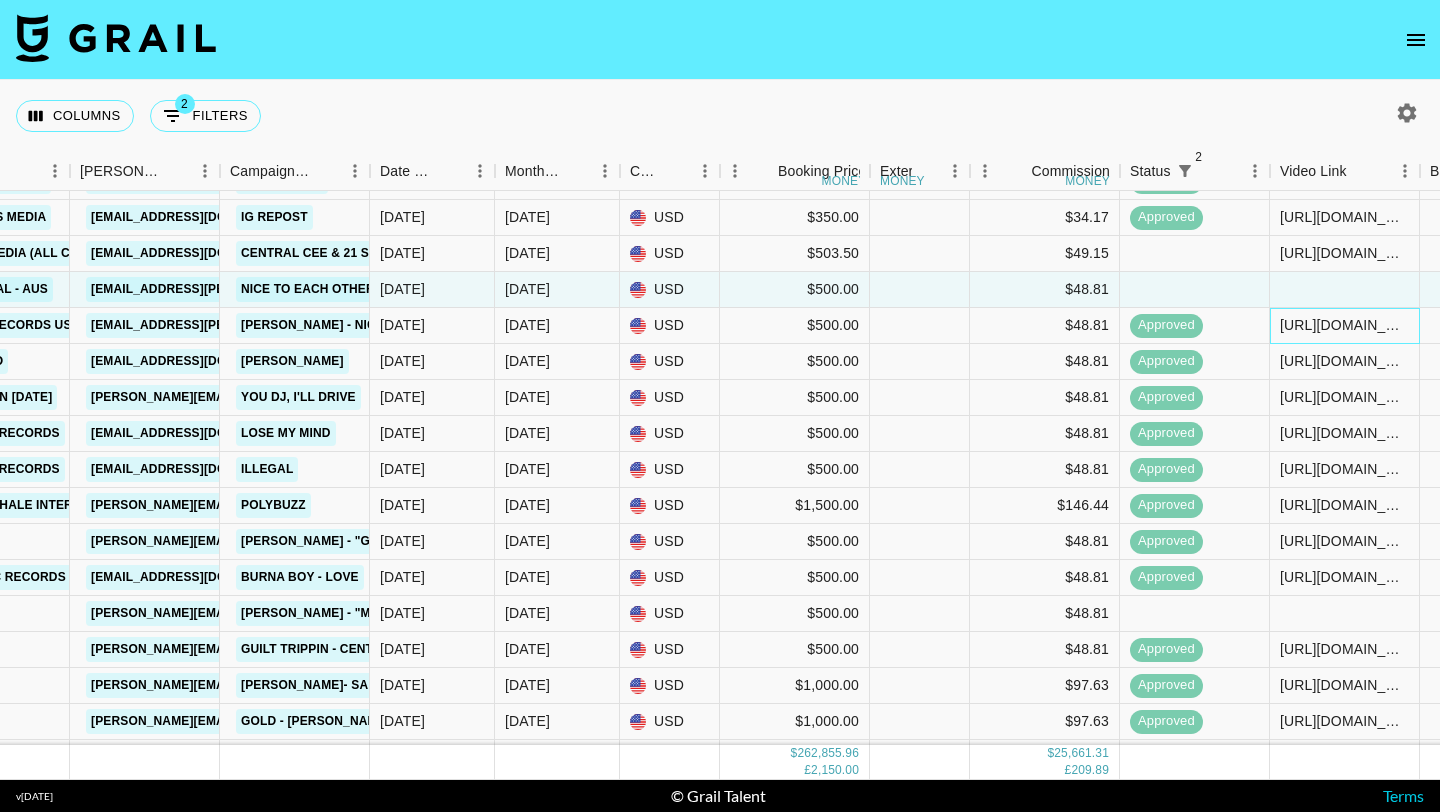click on "https://www.tiktok.com/@itaintbee/video/7524863144779435271?_r=1&_t=ZS-8xs3tiitD0M" at bounding box center (1344, 325) 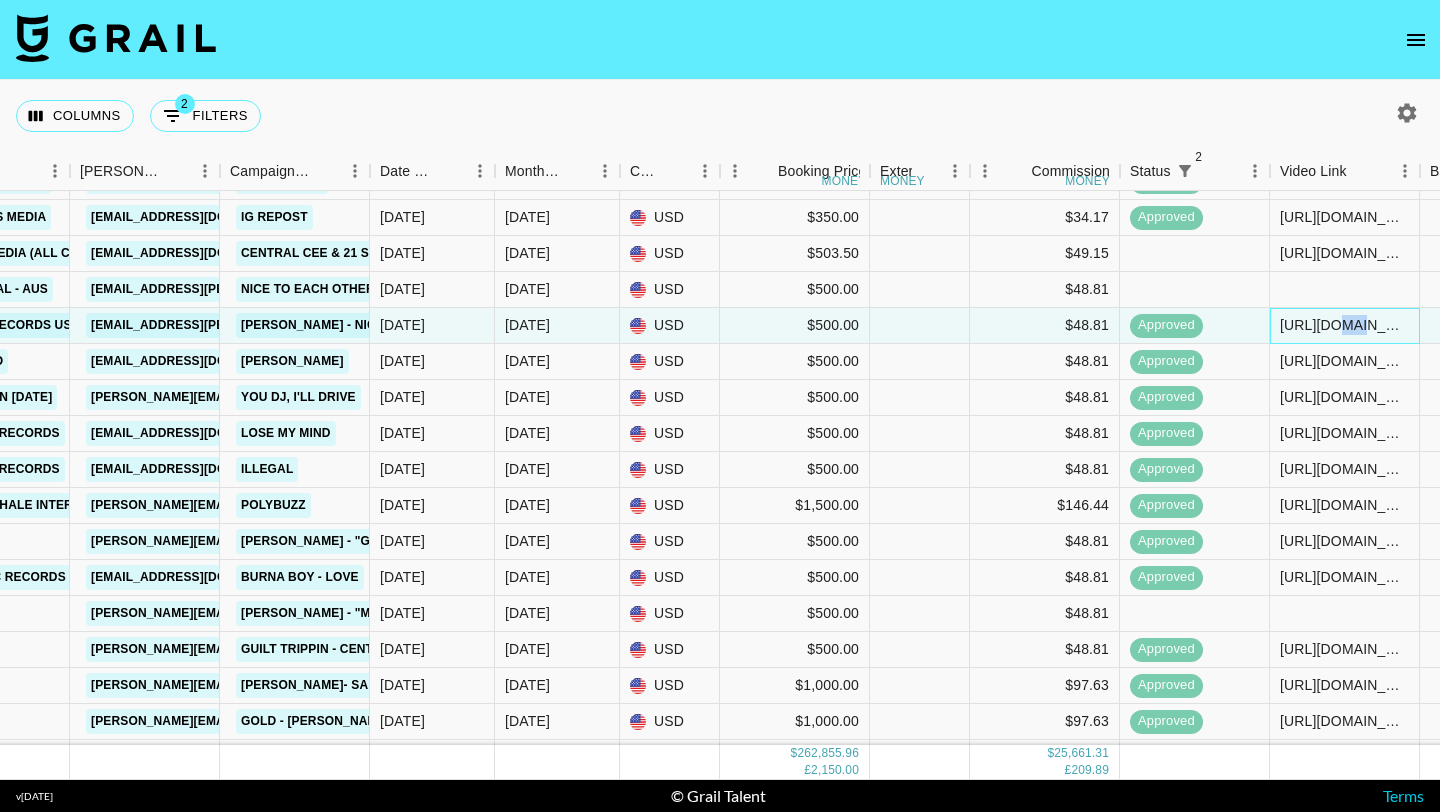 click on "https://www.tiktok.com/@itaintbee/video/7524863144779435271?_r=1&_t=ZS-8xs3tiitD0M" at bounding box center (1344, 325) 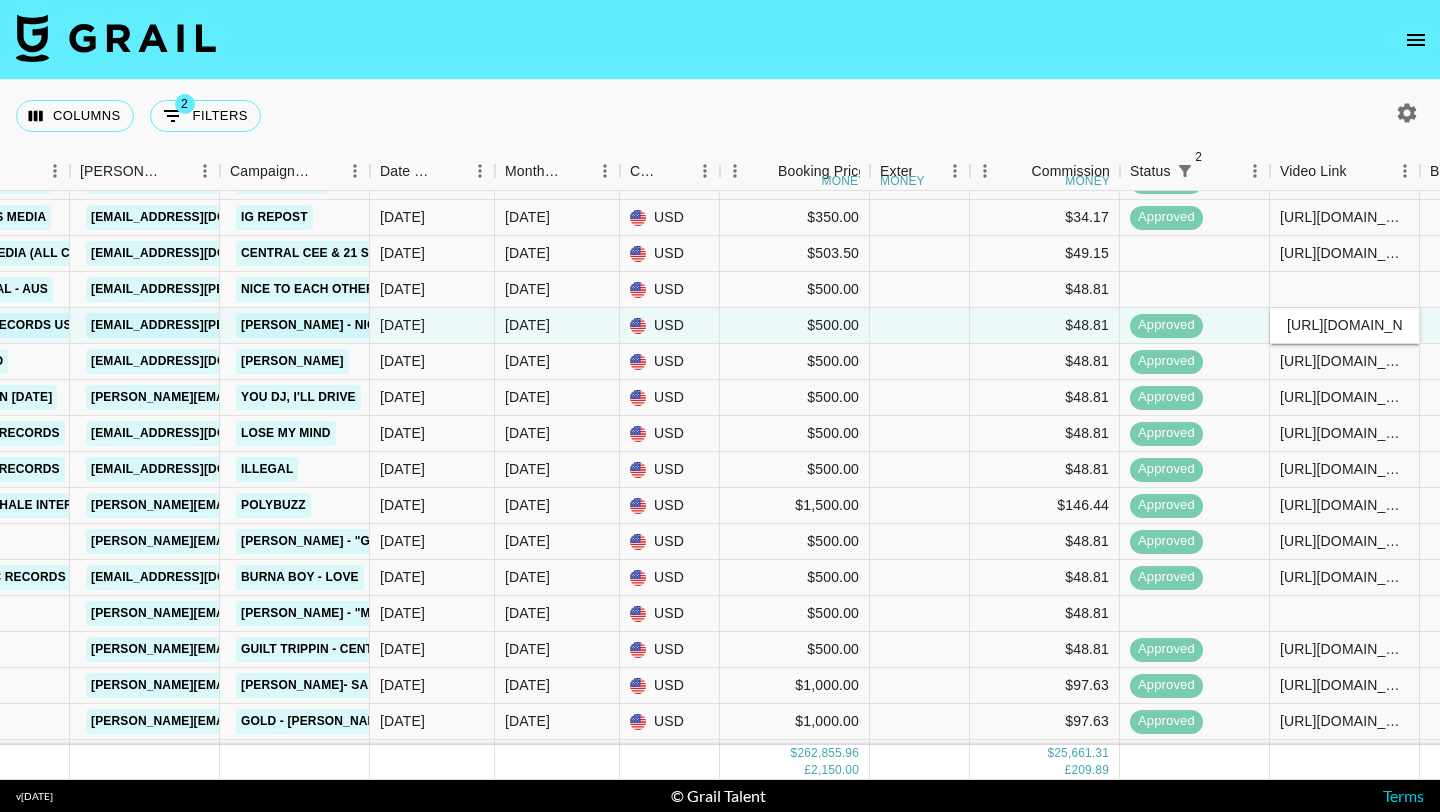 click on "https://www.tiktok.com/@itaintbee/video/7524863144779435271?_r=1&_t=ZS-8xs3tiitD0M" at bounding box center [1344, 325] 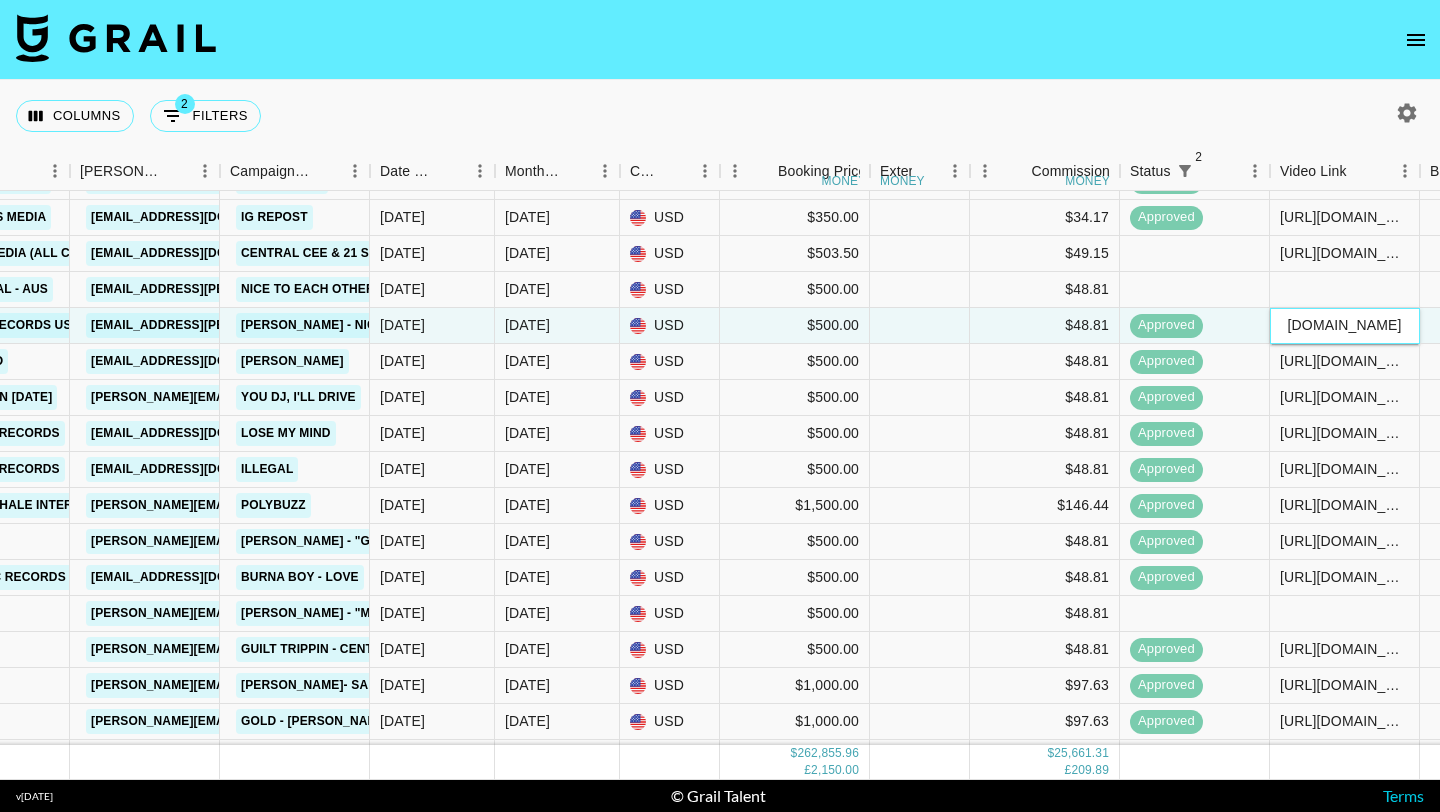 scroll, scrollTop: 0, scrollLeft: 0, axis: both 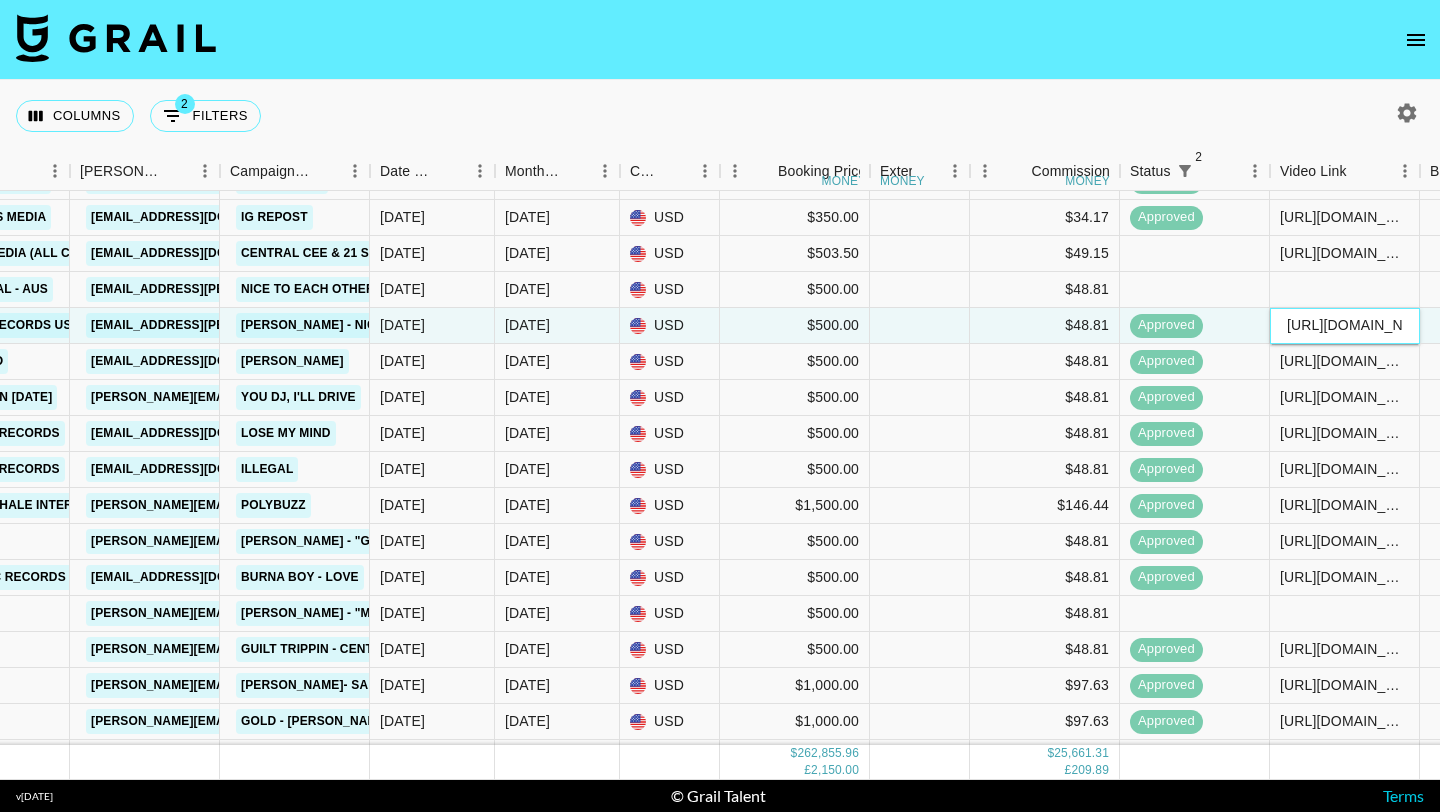 click on "https://www.tiktok.com/@itaintbee/video/7524863144779435271?_r=1&_t=ZS-8xs3tiitD0M" at bounding box center (1345, 326) 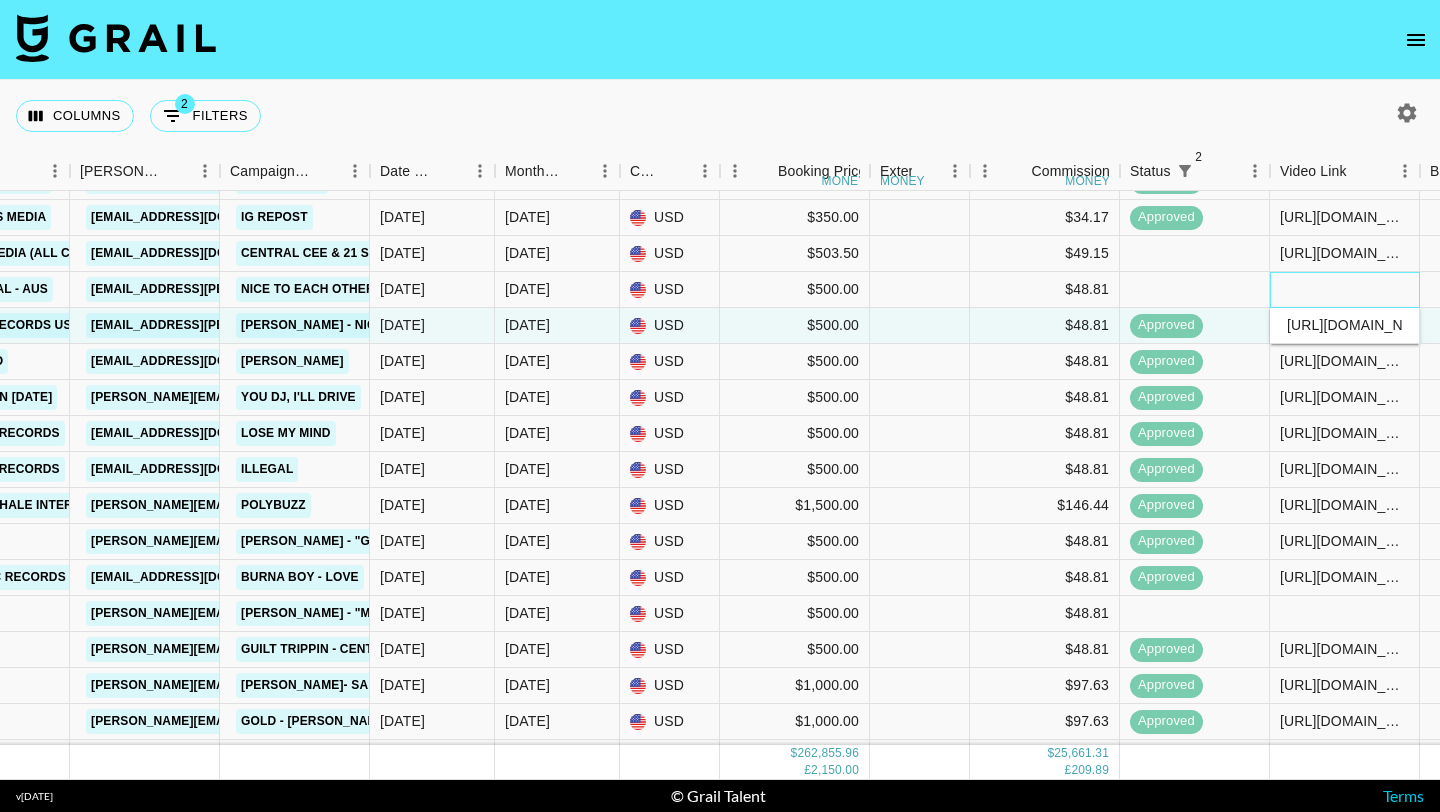 click at bounding box center [1345, 290] 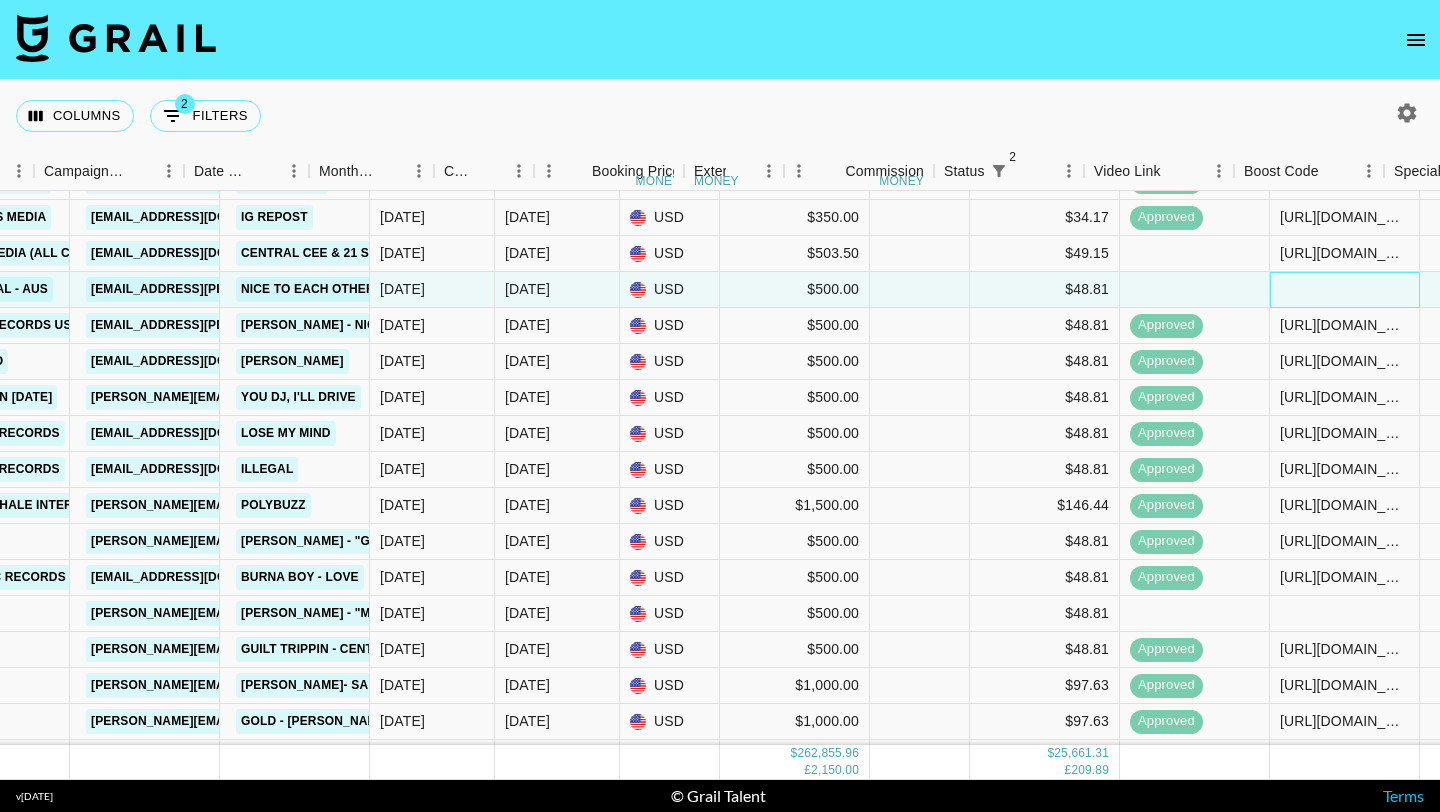 scroll, scrollTop: 16400, scrollLeft: 2405, axis: both 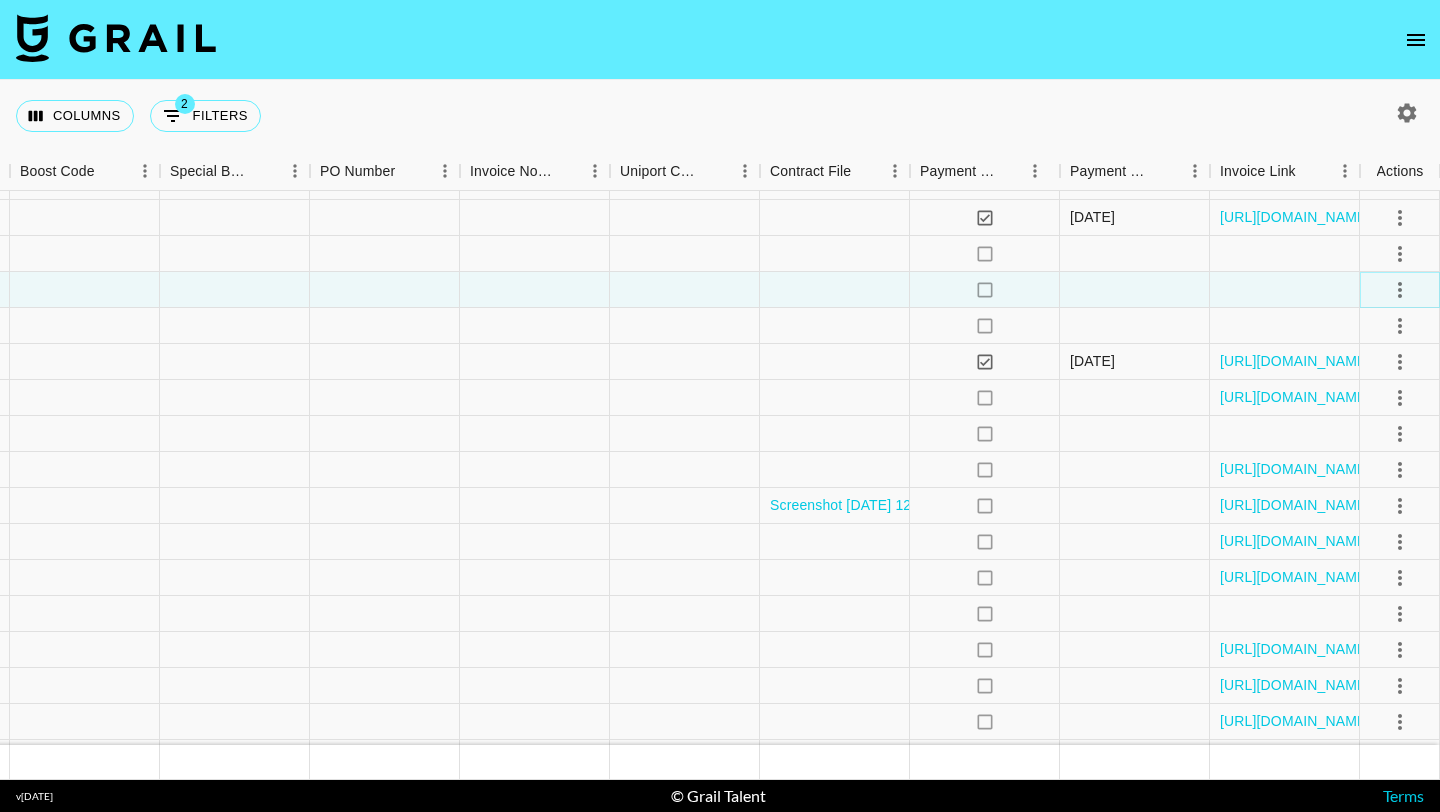 click 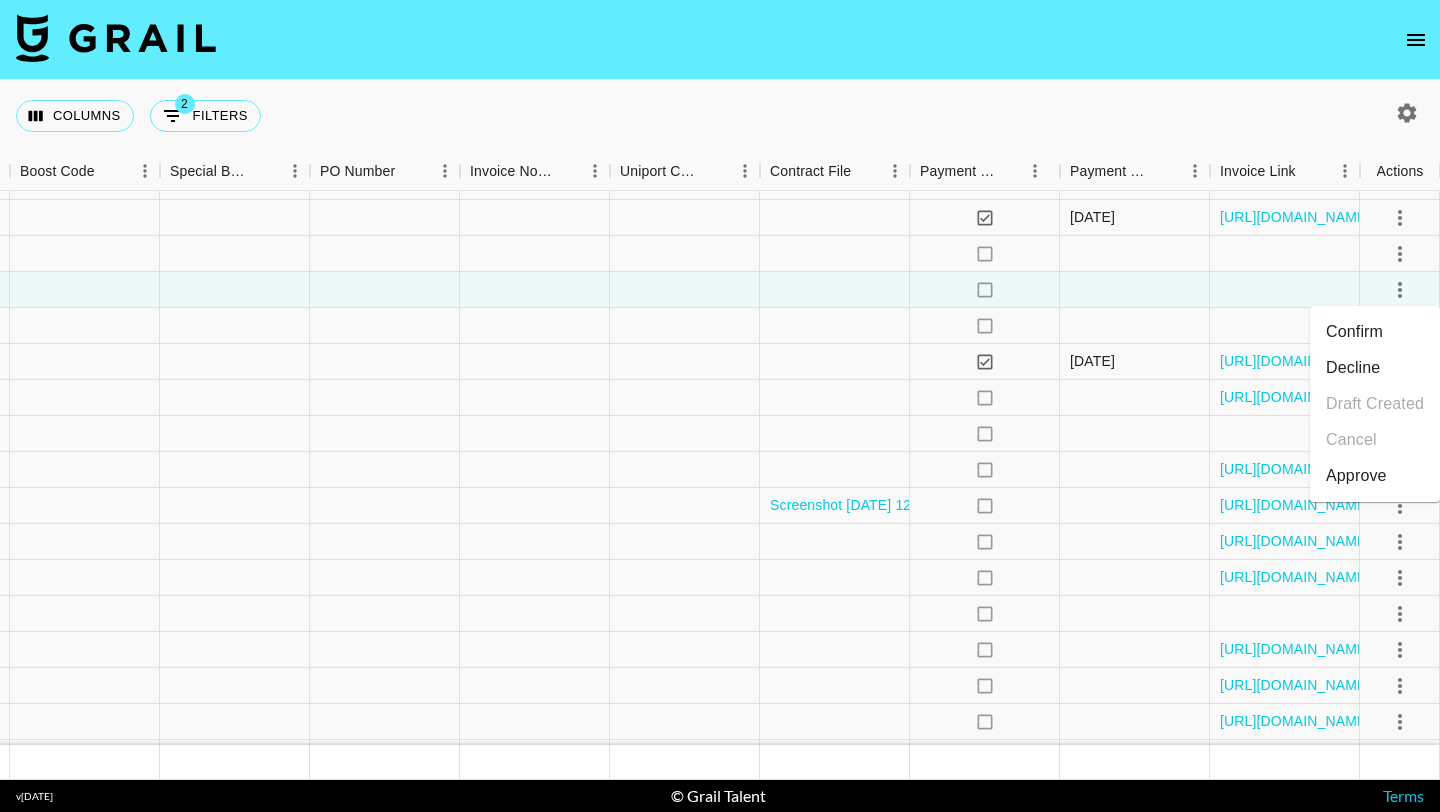 click on "Decline" at bounding box center [1375, 368] 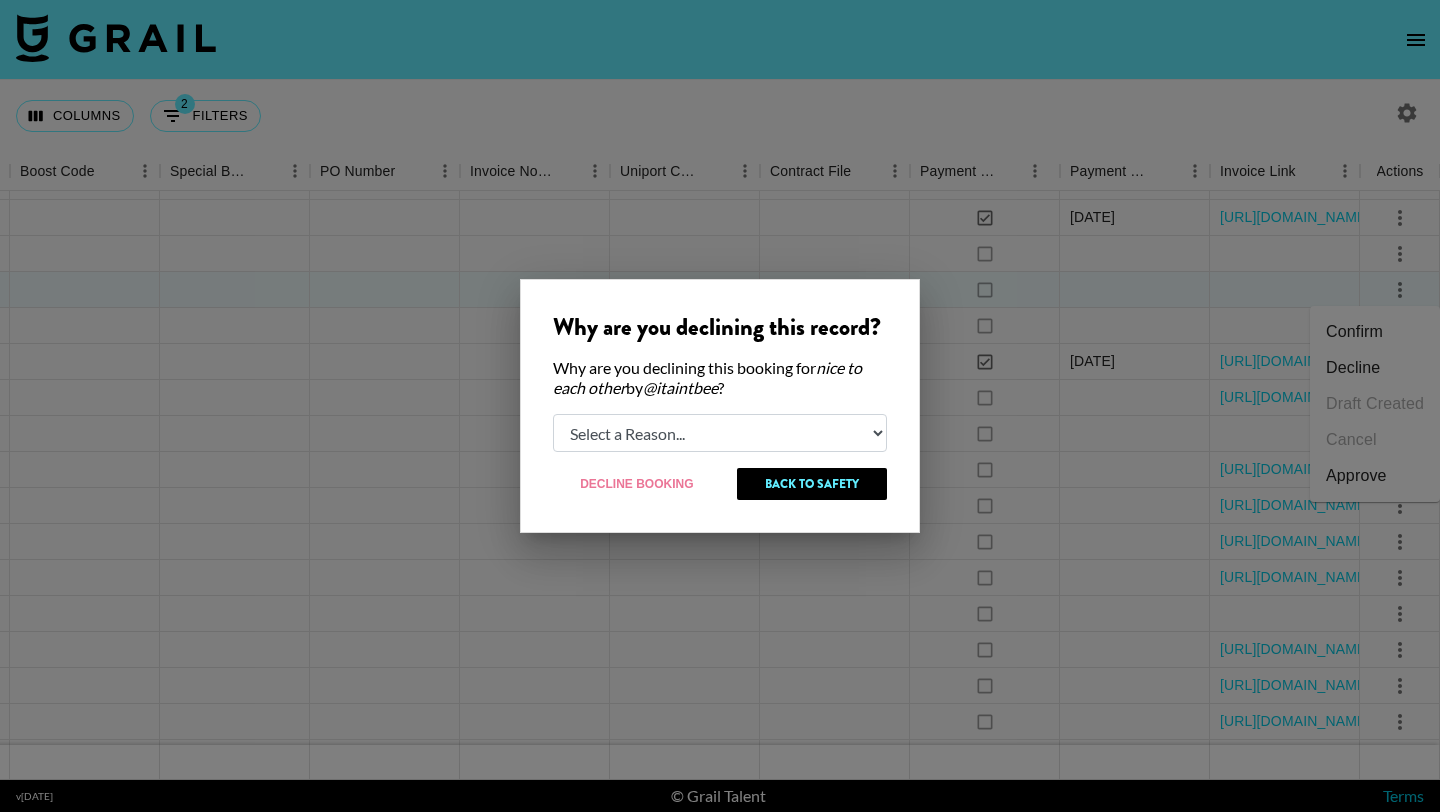 click on "Select a Reason... Relogging this deal due to a data issue The booker cancelled The creator declined" at bounding box center [720, 433] 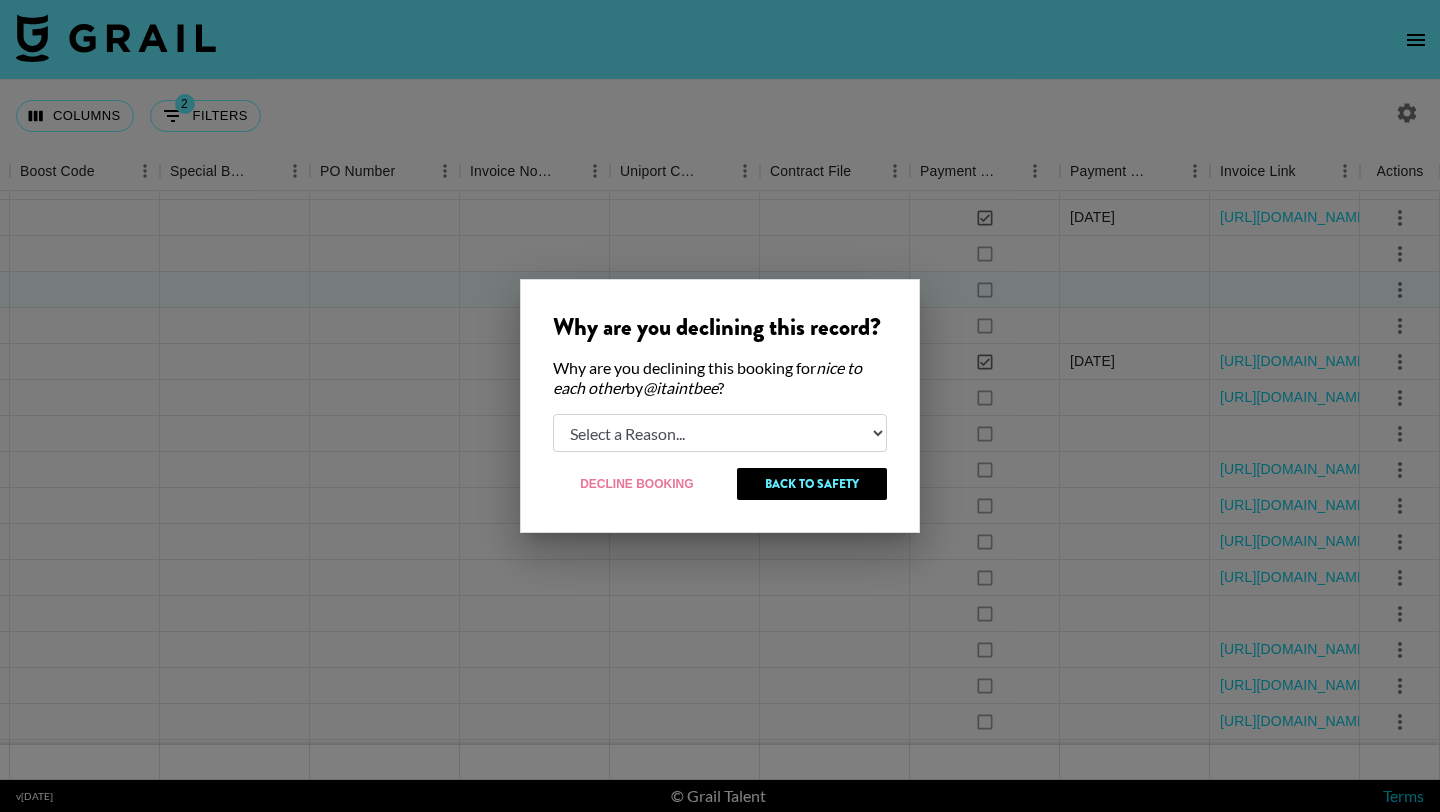 select on "relog" 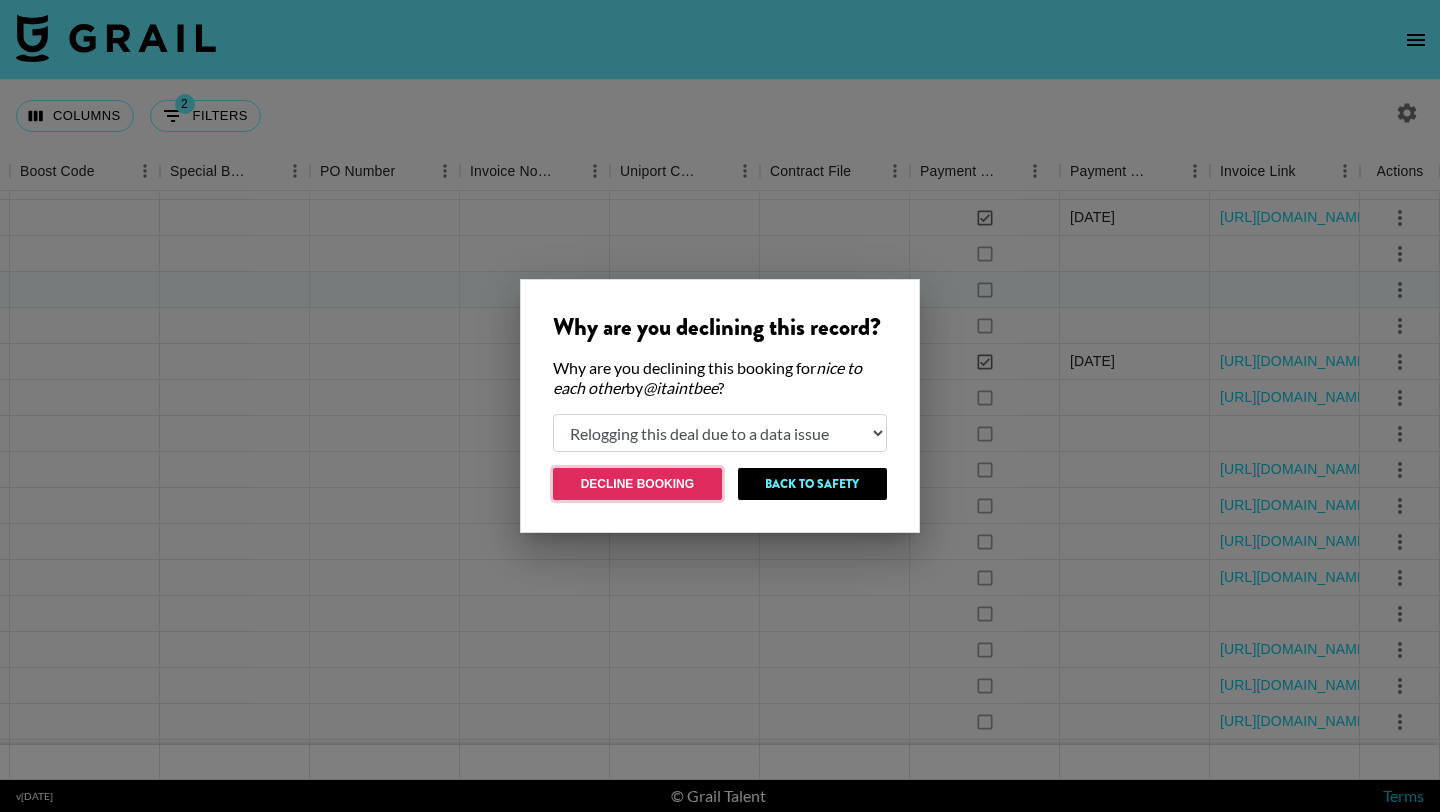 click on "Decline Booking" at bounding box center [637, 484] 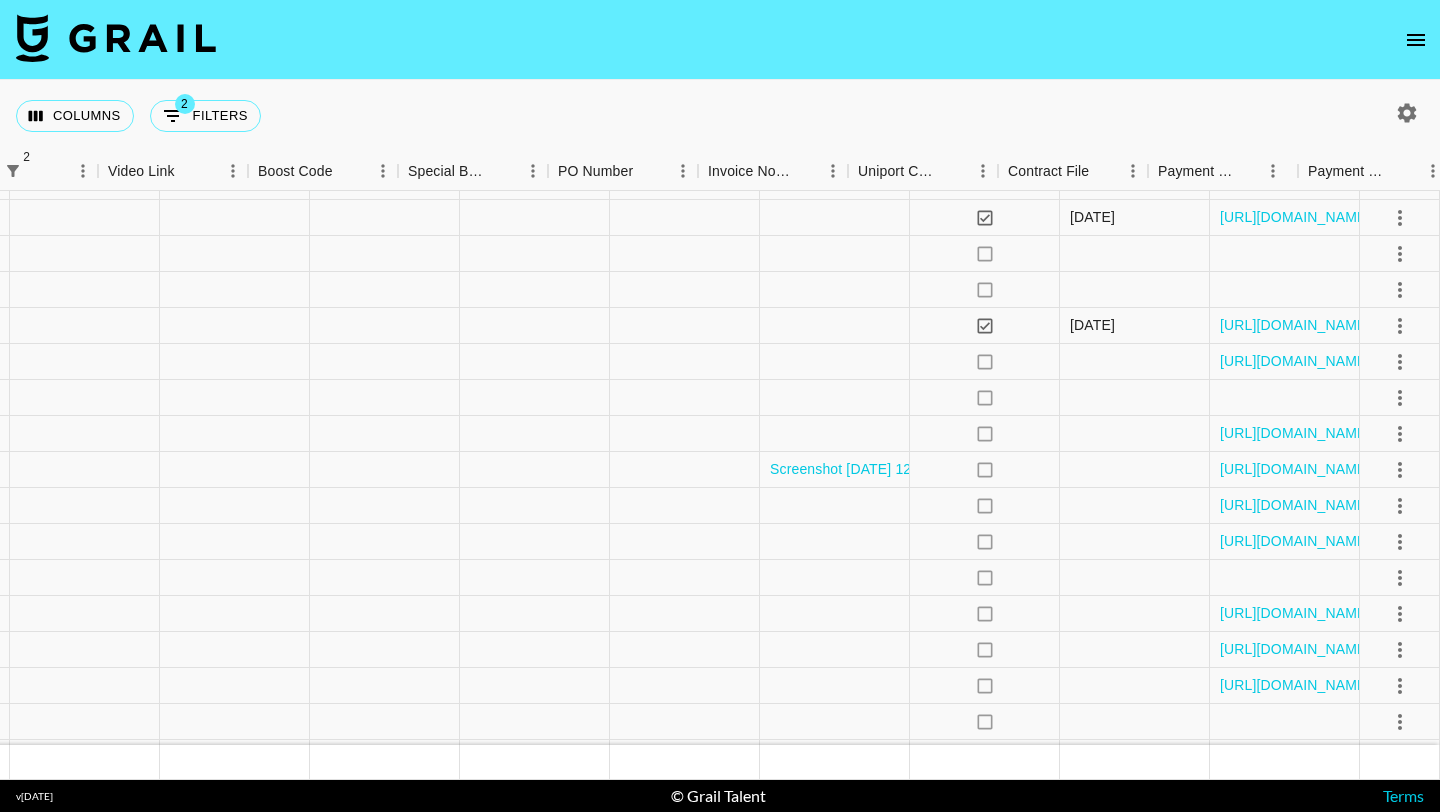 scroll, scrollTop: 16400, scrollLeft: 1014, axis: both 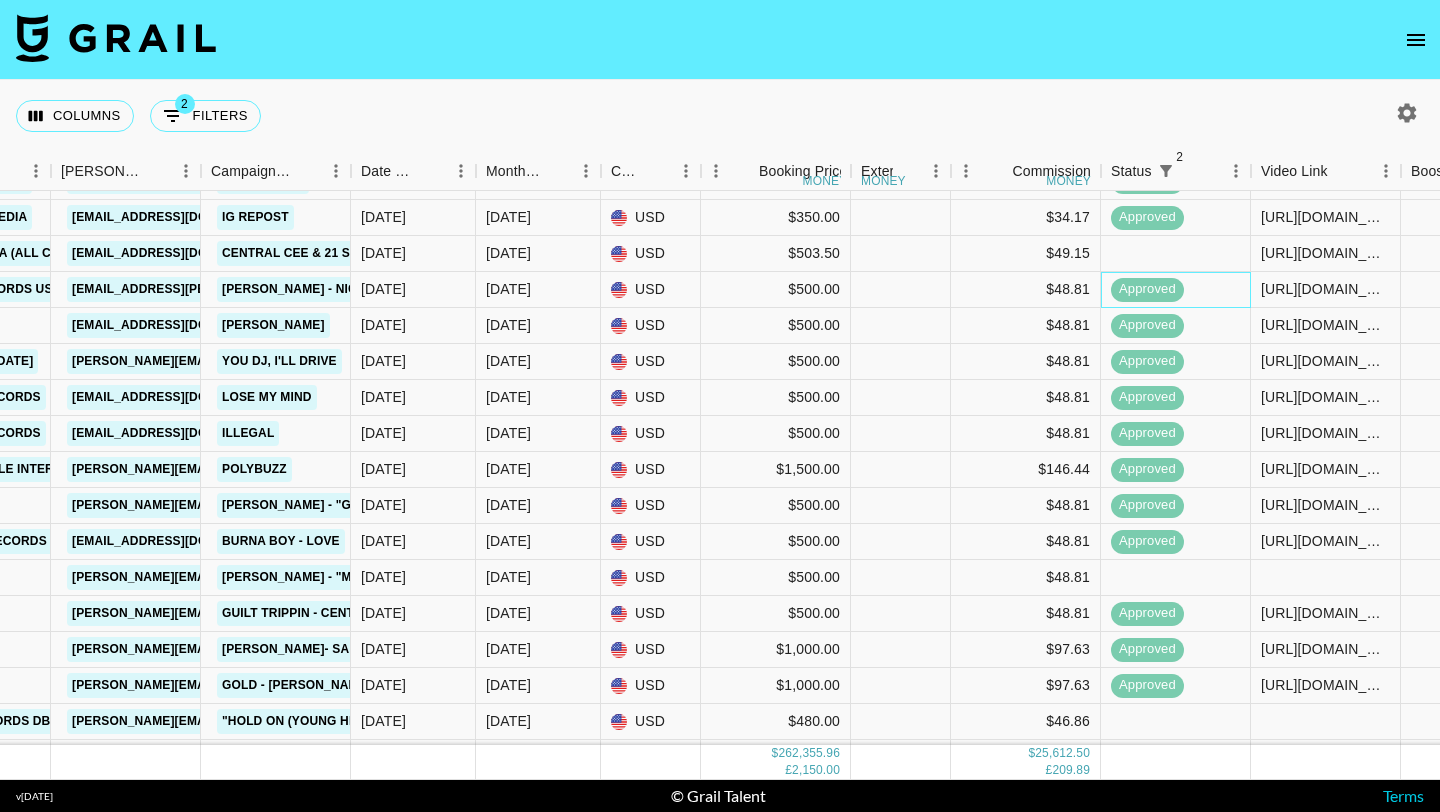 click on "approved" at bounding box center (1176, 290) 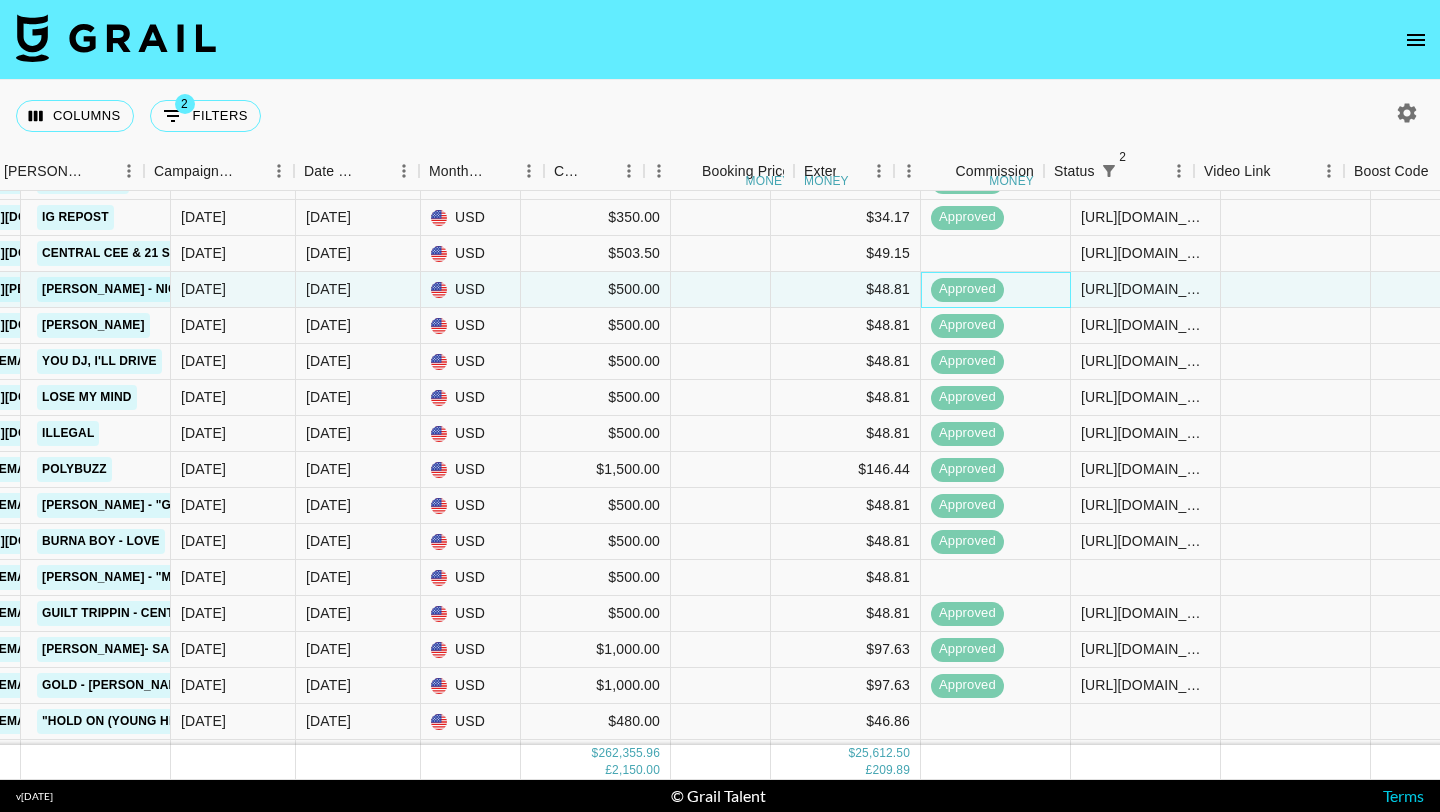 scroll, scrollTop: 16400, scrollLeft: 2405, axis: both 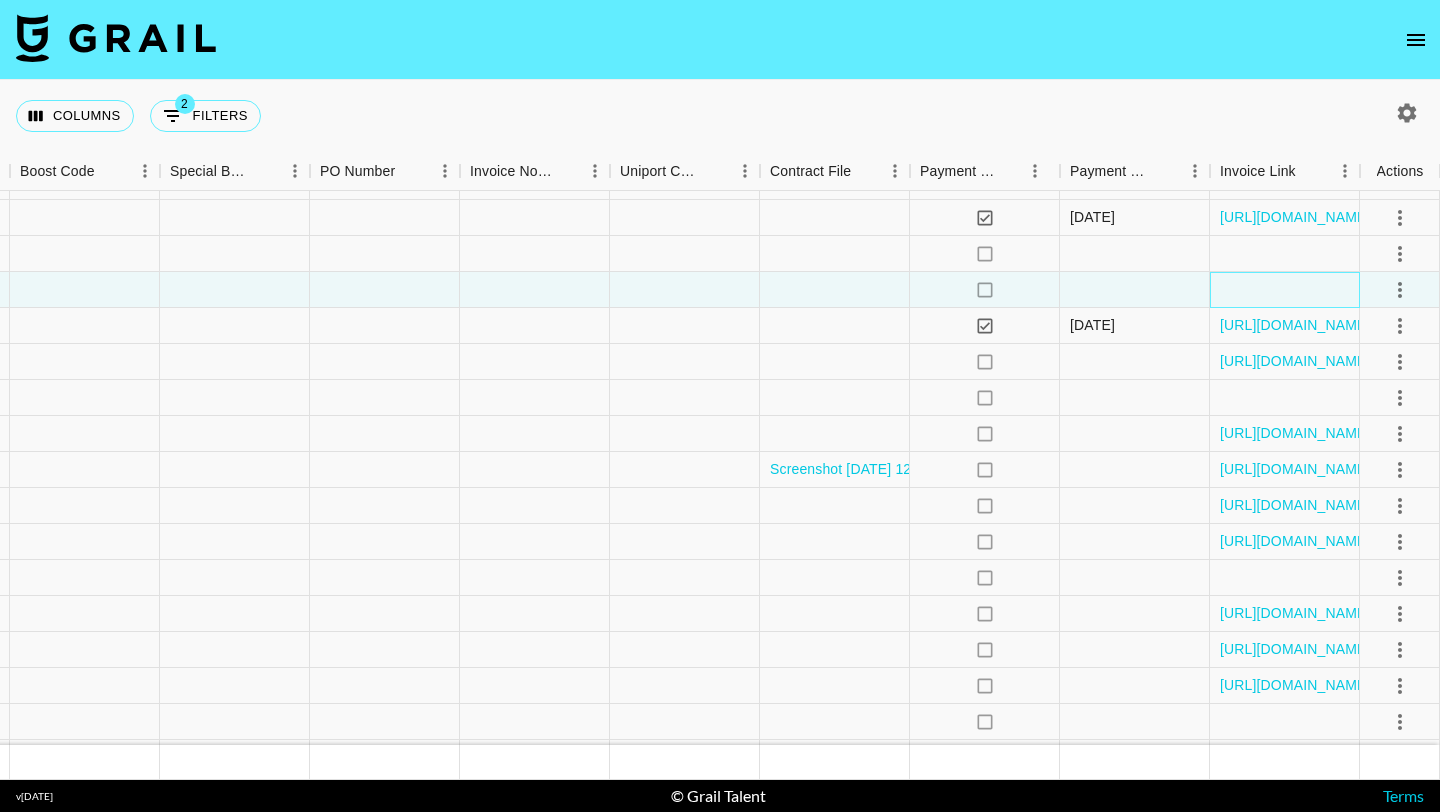 click at bounding box center [1285, 290] 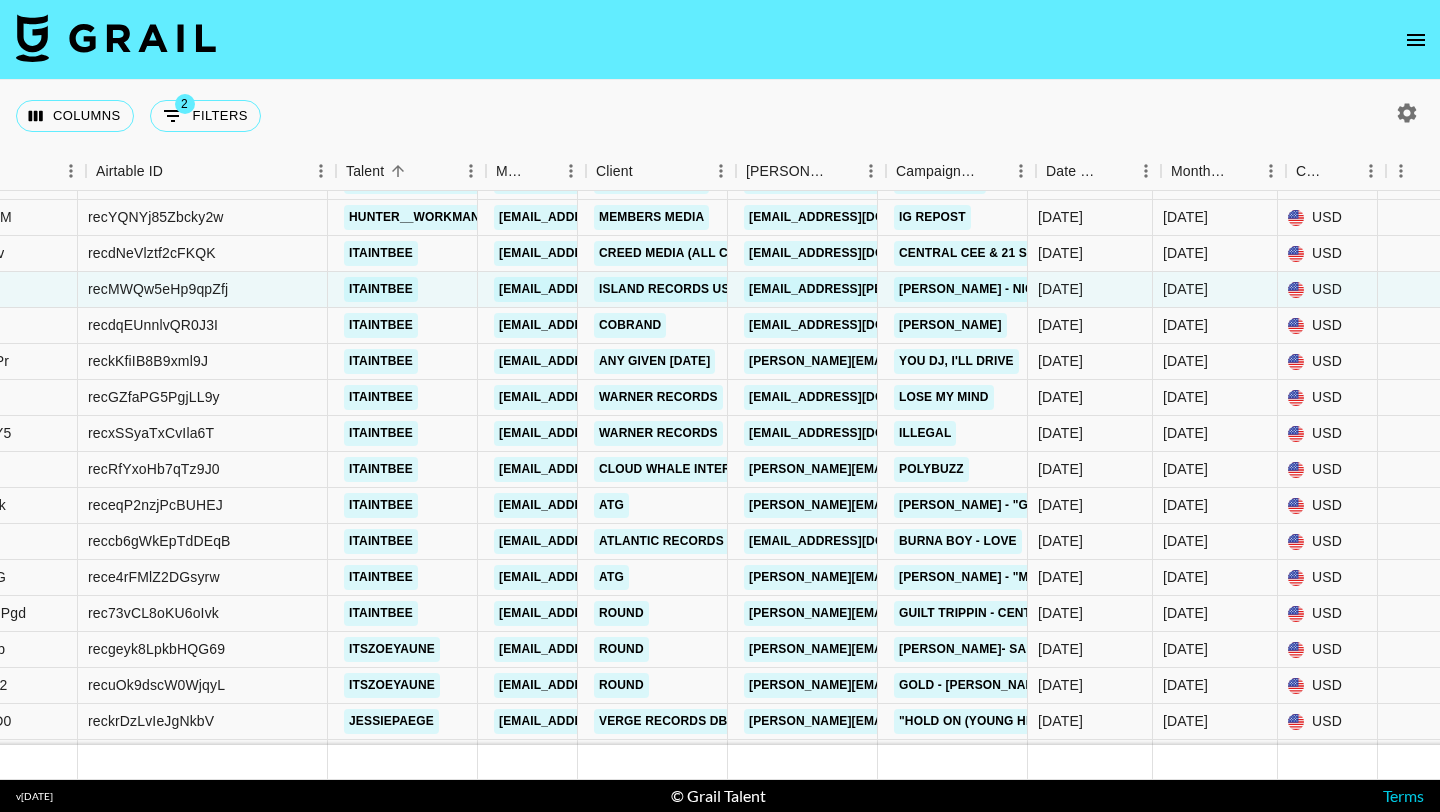 scroll, scrollTop: 16400, scrollLeft: 329, axis: both 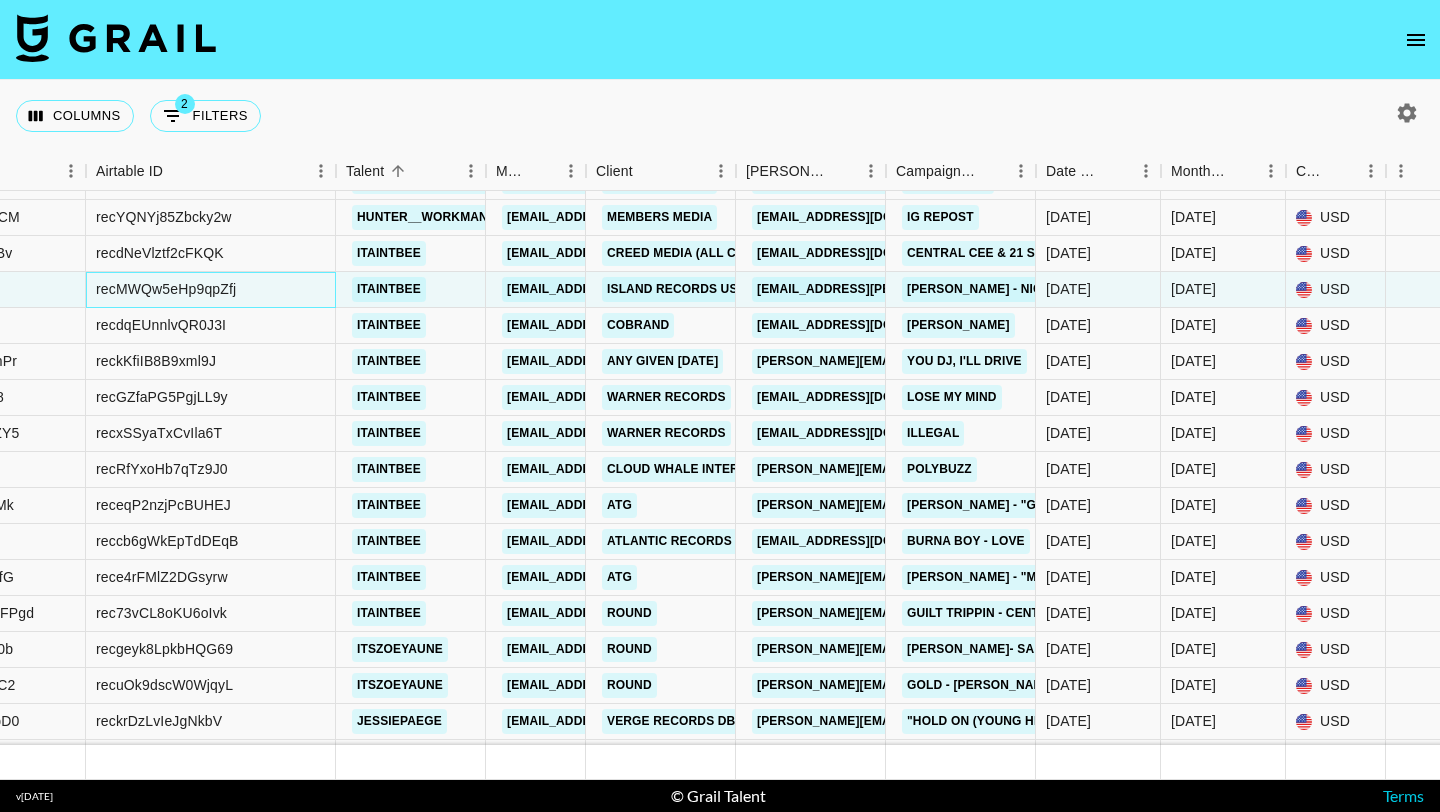 click on "recMWQw5eHp9qpZfj" at bounding box center (166, 289) 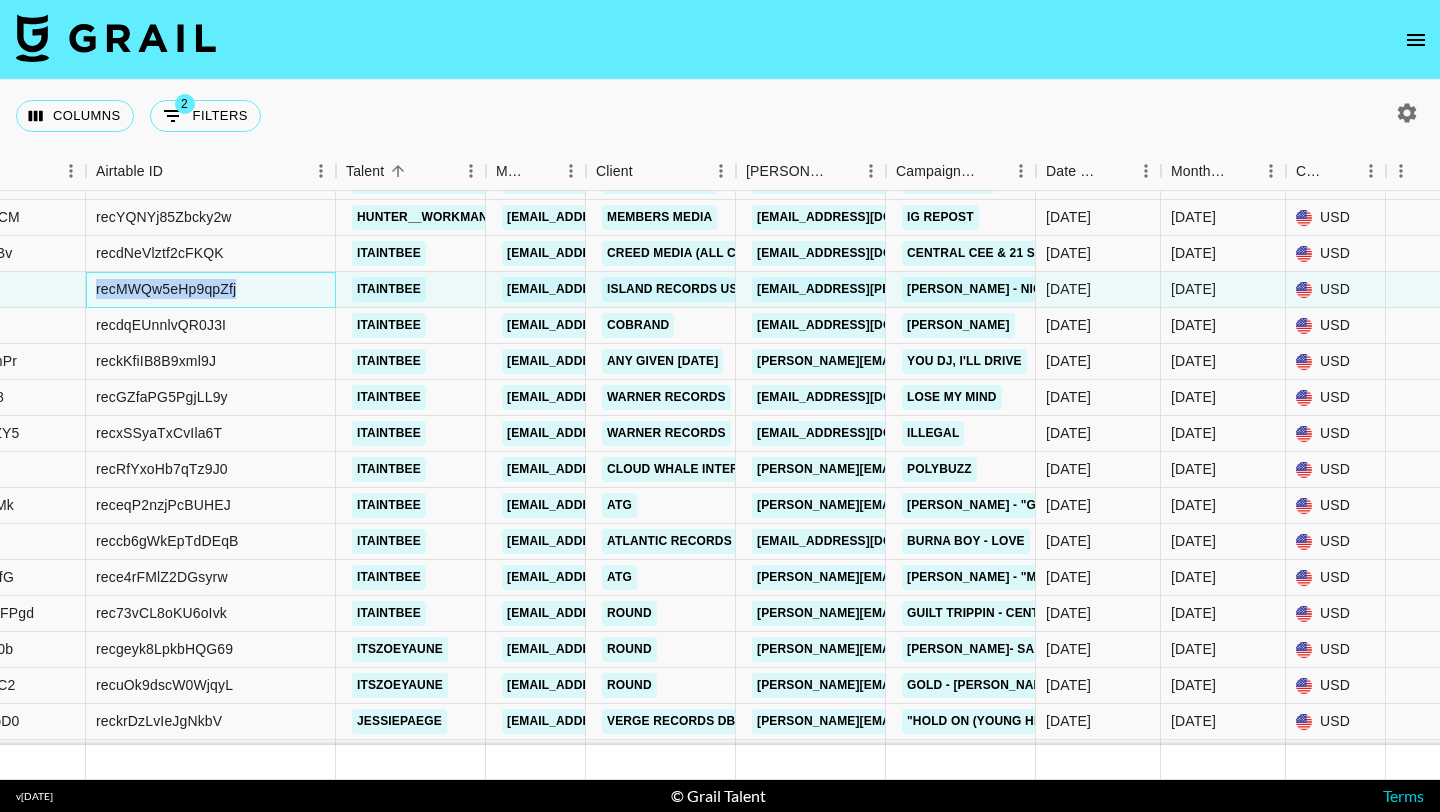 click on "recMWQw5eHp9qpZfj" at bounding box center [166, 289] 